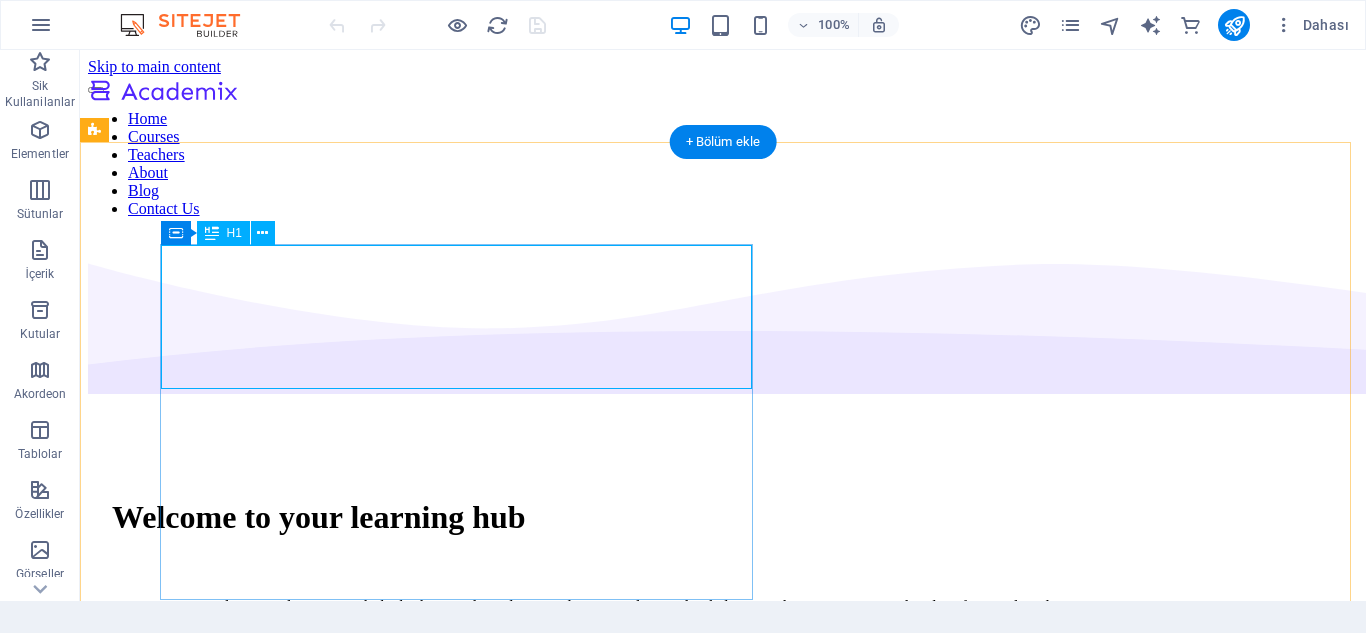 scroll, scrollTop: 0, scrollLeft: 0, axis: both 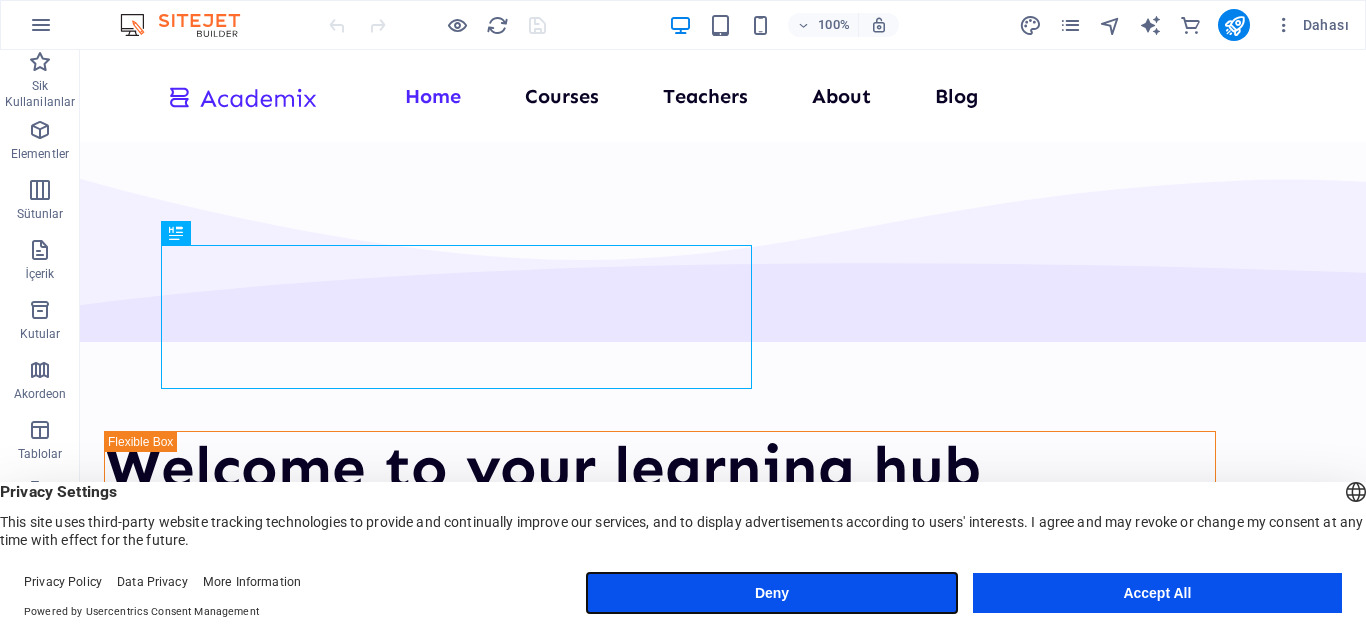 drag, startPoint x: 758, startPoint y: 594, endPoint x: 513, endPoint y: 415, distance: 303.4238 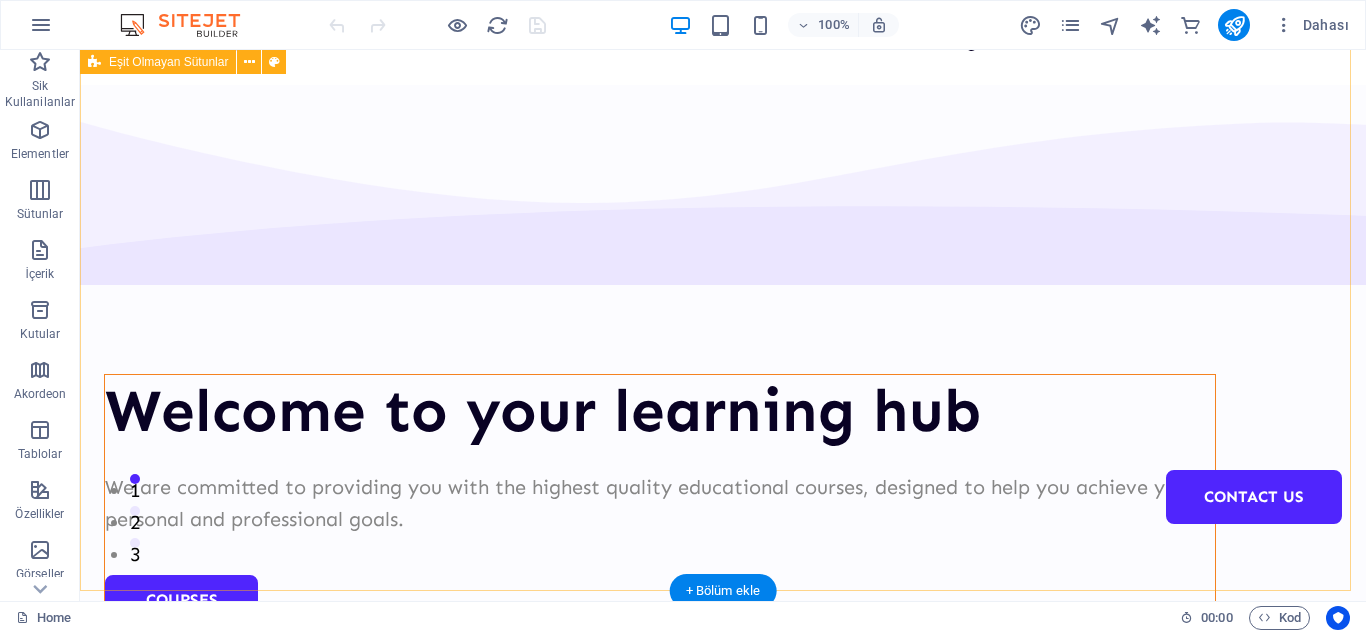 scroll, scrollTop: 0, scrollLeft: 0, axis: both 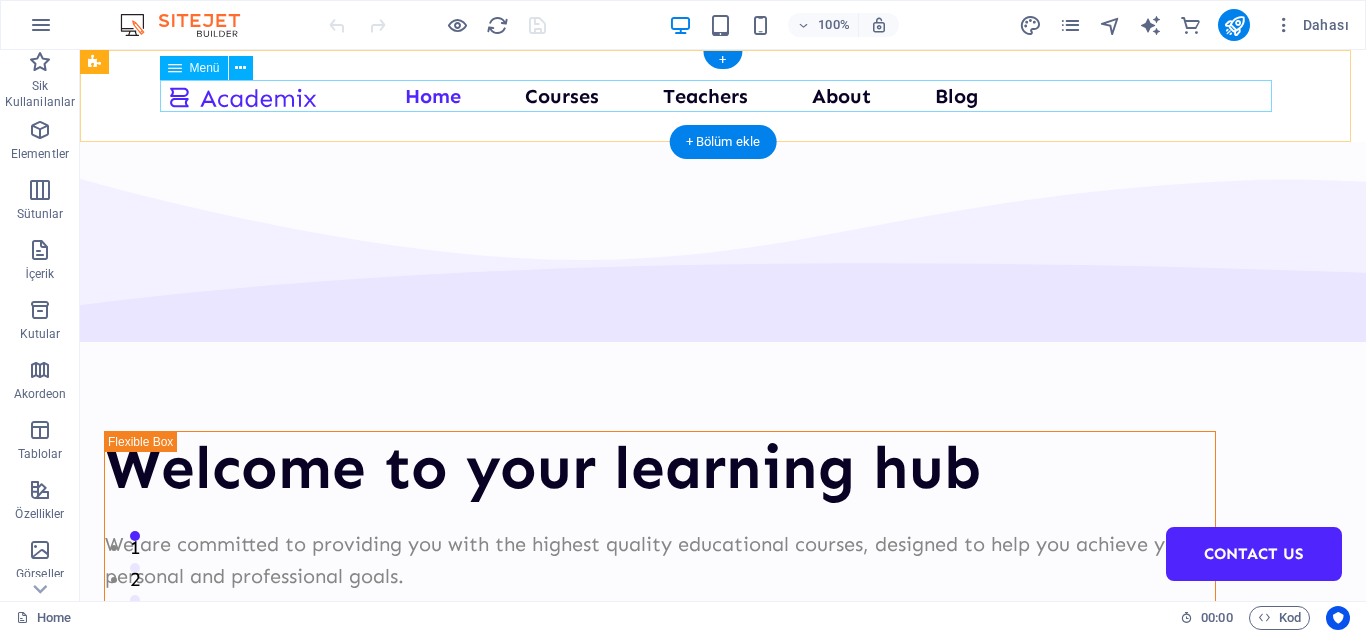 click on "Home Courses Teachers About Blog Contact Us" at bounding box center (723, 96) 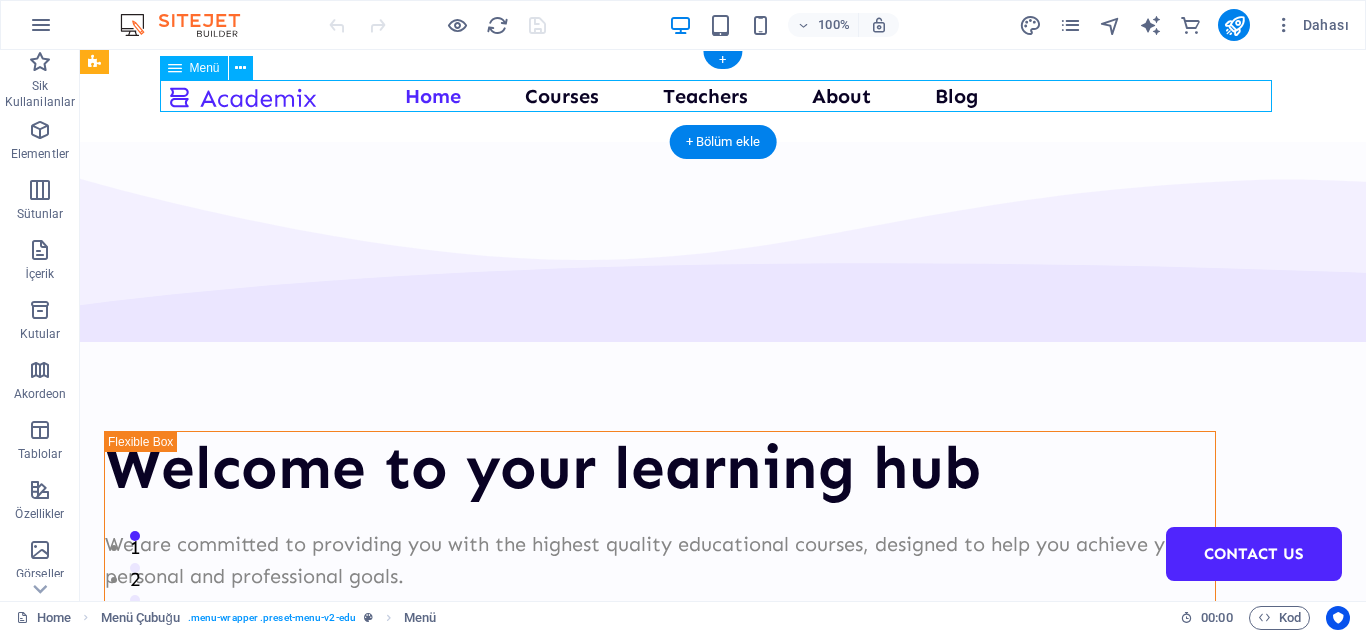 click on "Home Courses Teachers About Blog Contact Us" at bounding box center (723, 96) 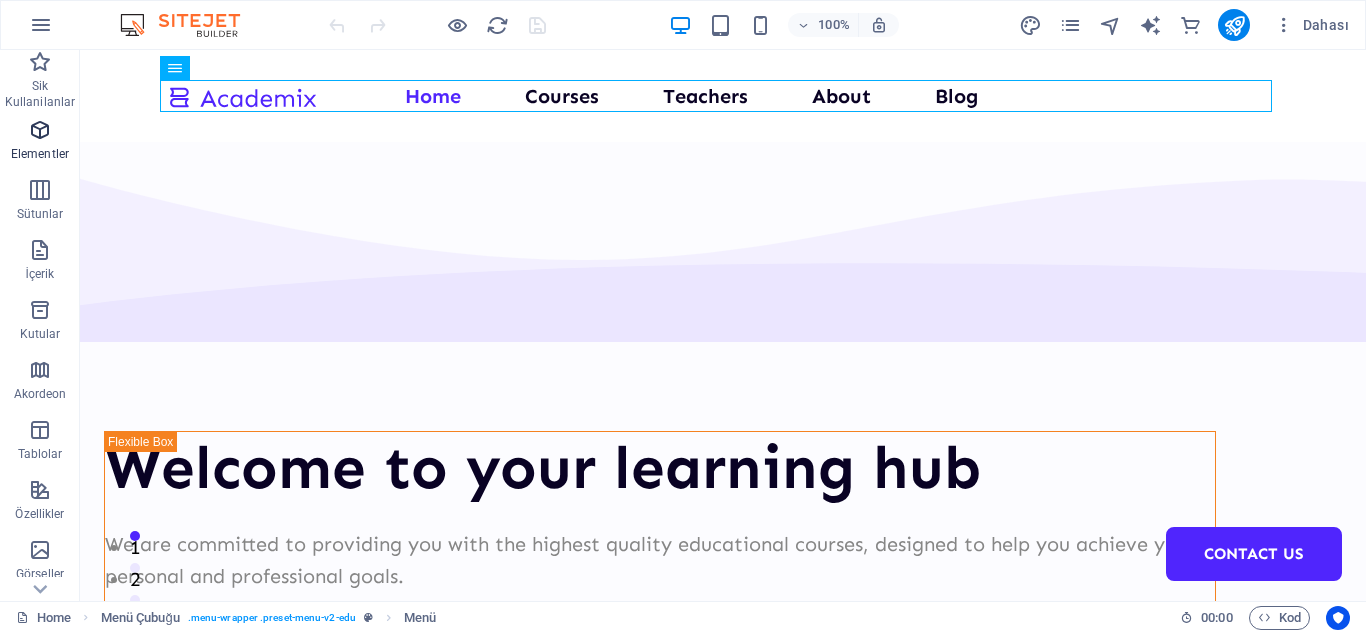 click on "Elementler" at bounding box center (40, 154) 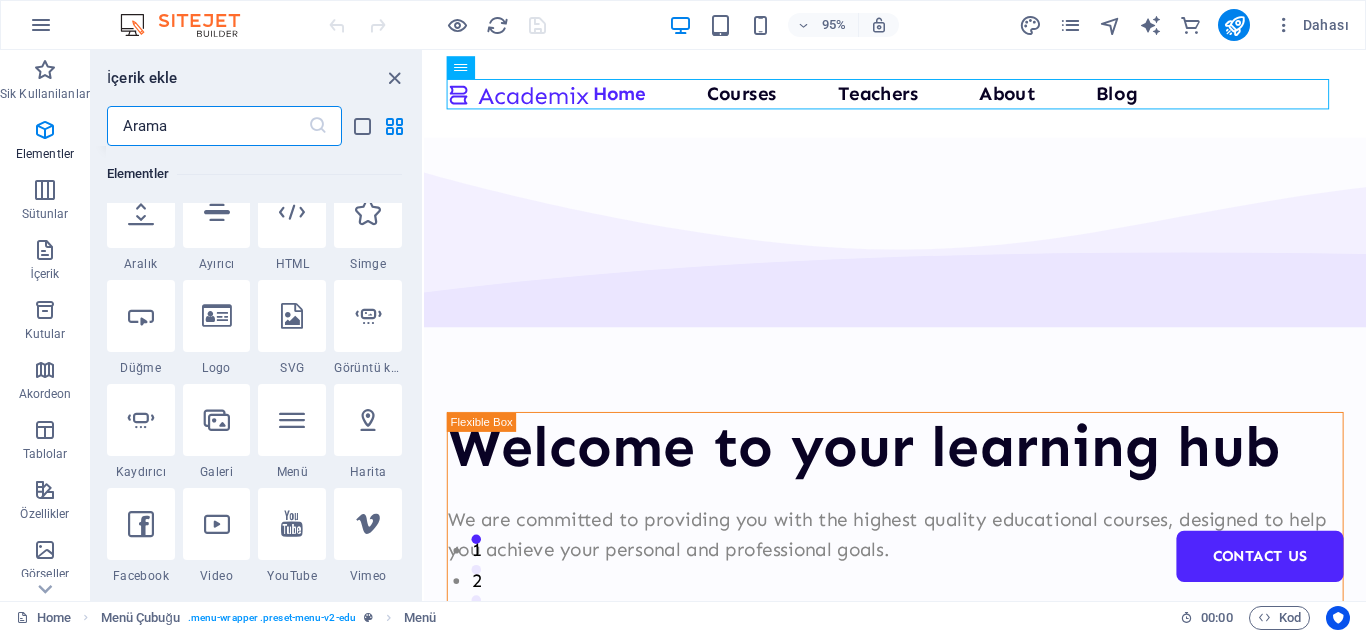 scroll, scrollTop: 413, scrollLeft: 0, axis: vertical 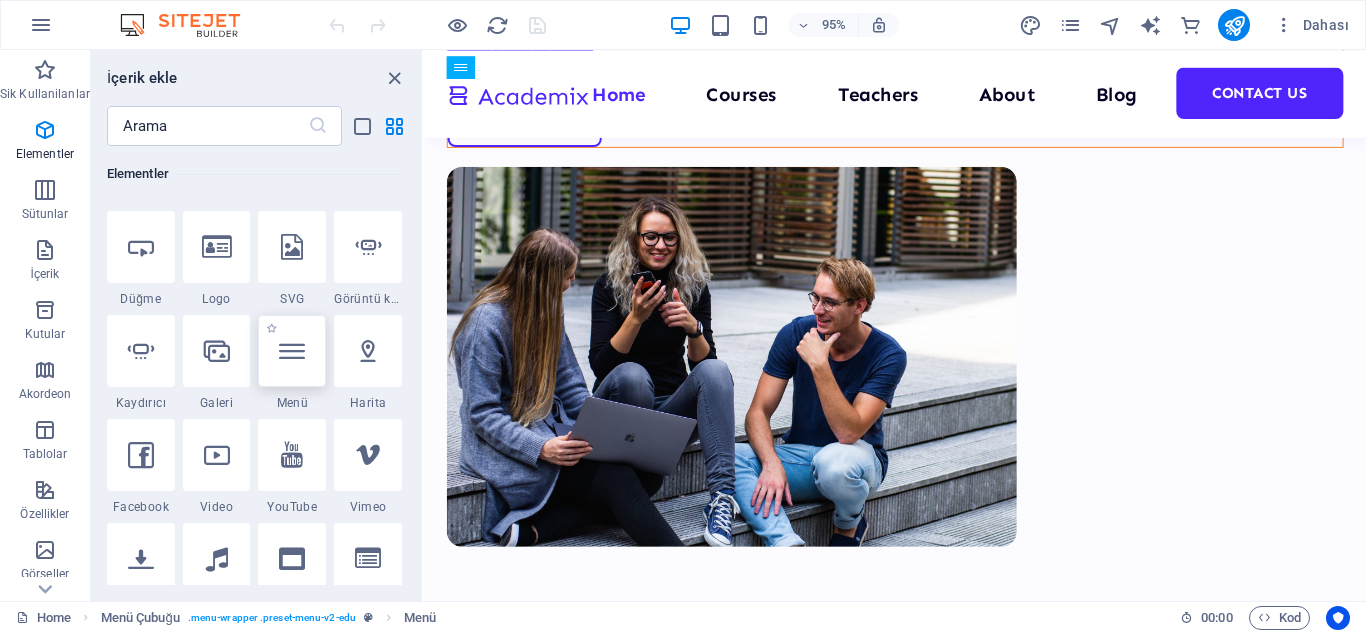 click at bounding box center (292, 351) 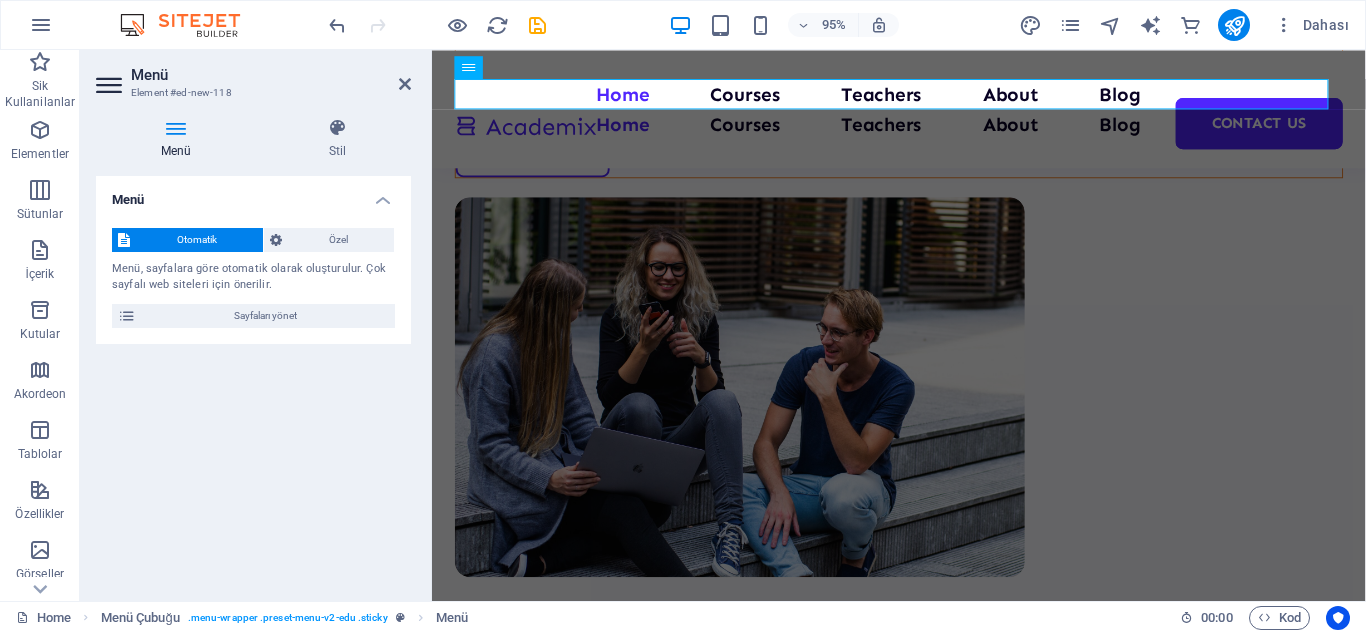 scroll, scrollTop: 692, scrollLeft: 0, axis: vertical 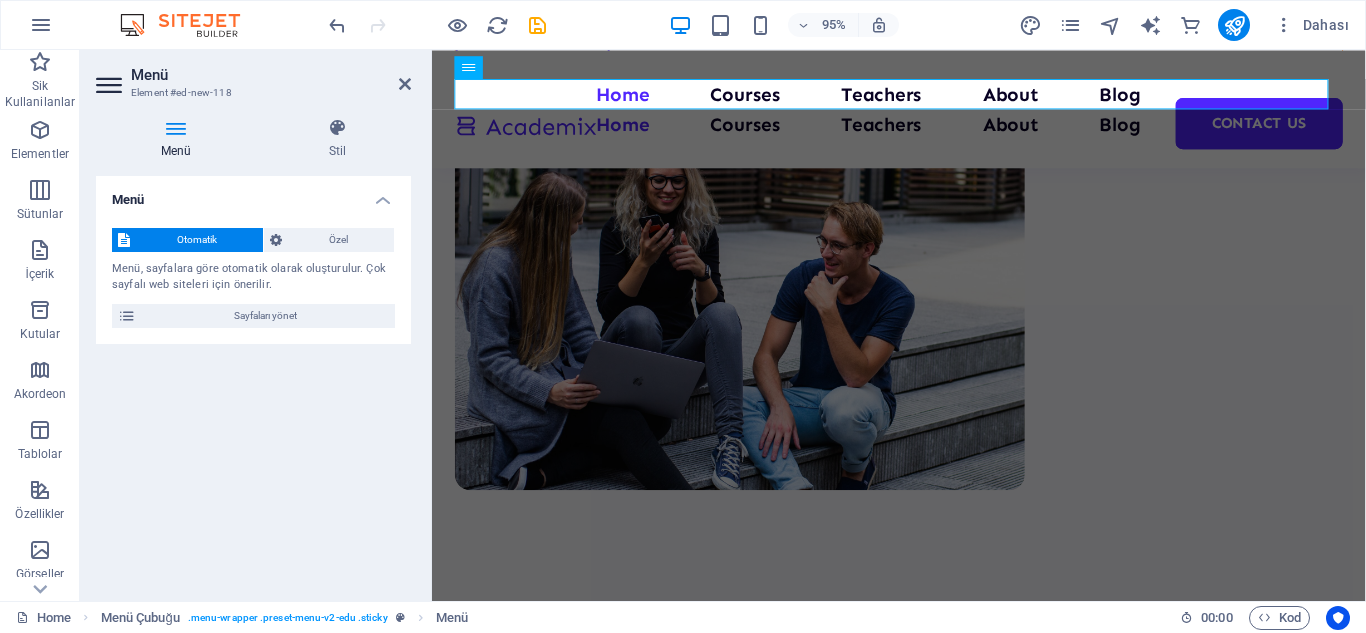 click at bounding box center (176, 128) 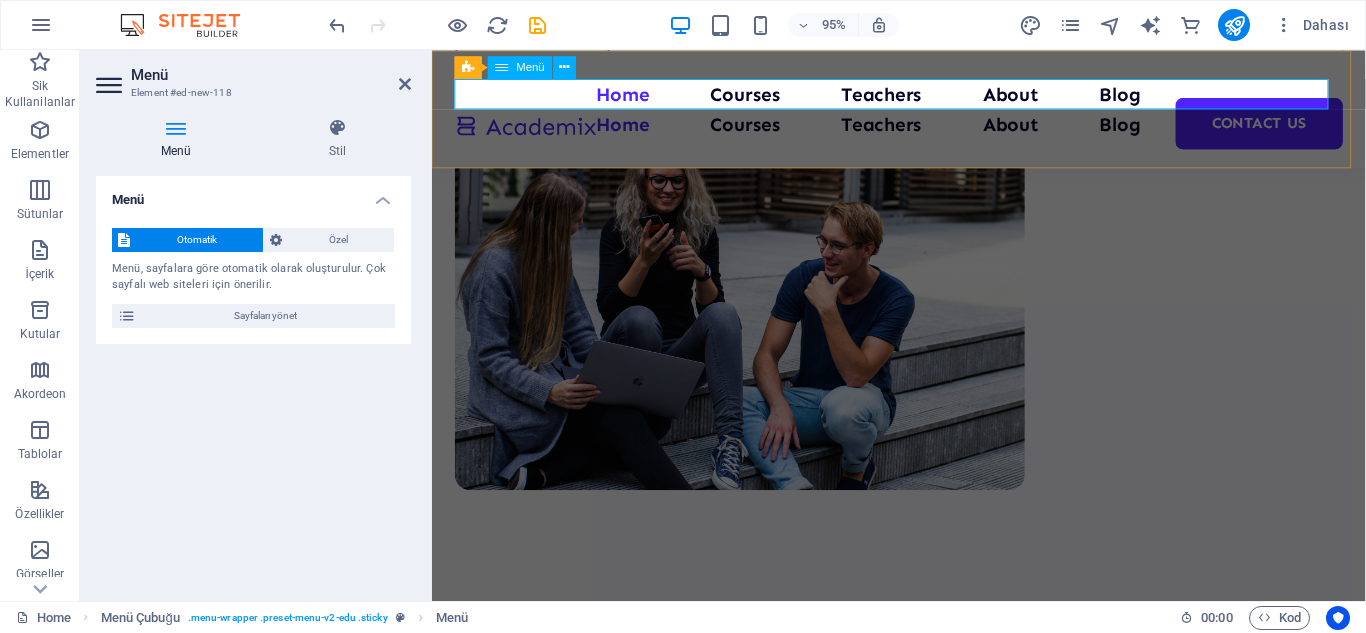 click on "Menü" at bounding box center [531, 66] 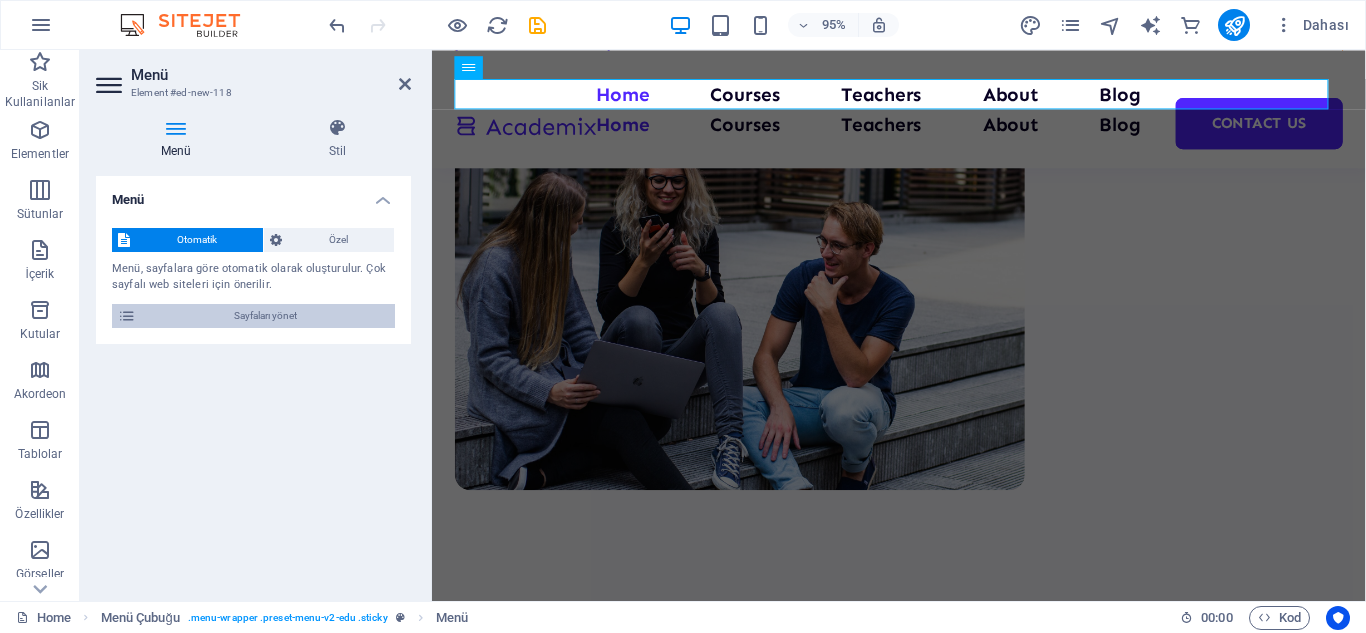 click on "Sayfaları yönet" at bounding box center (265, 316) 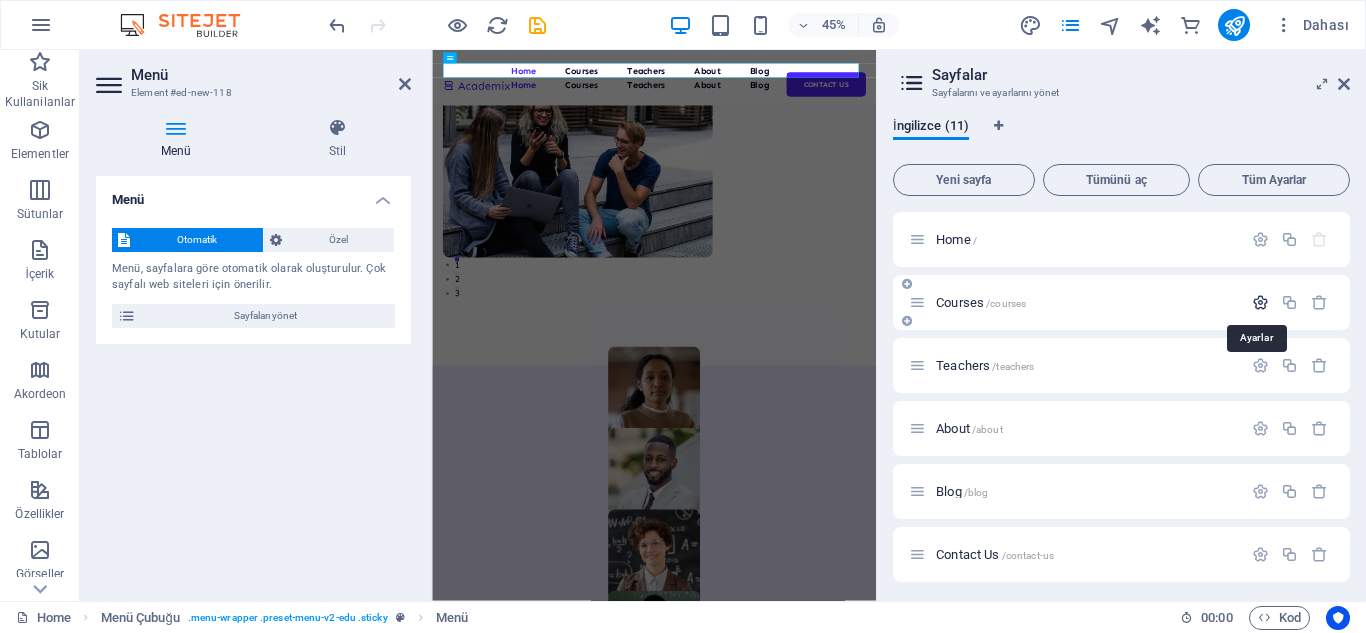 click at bounding box center [1260, 302] 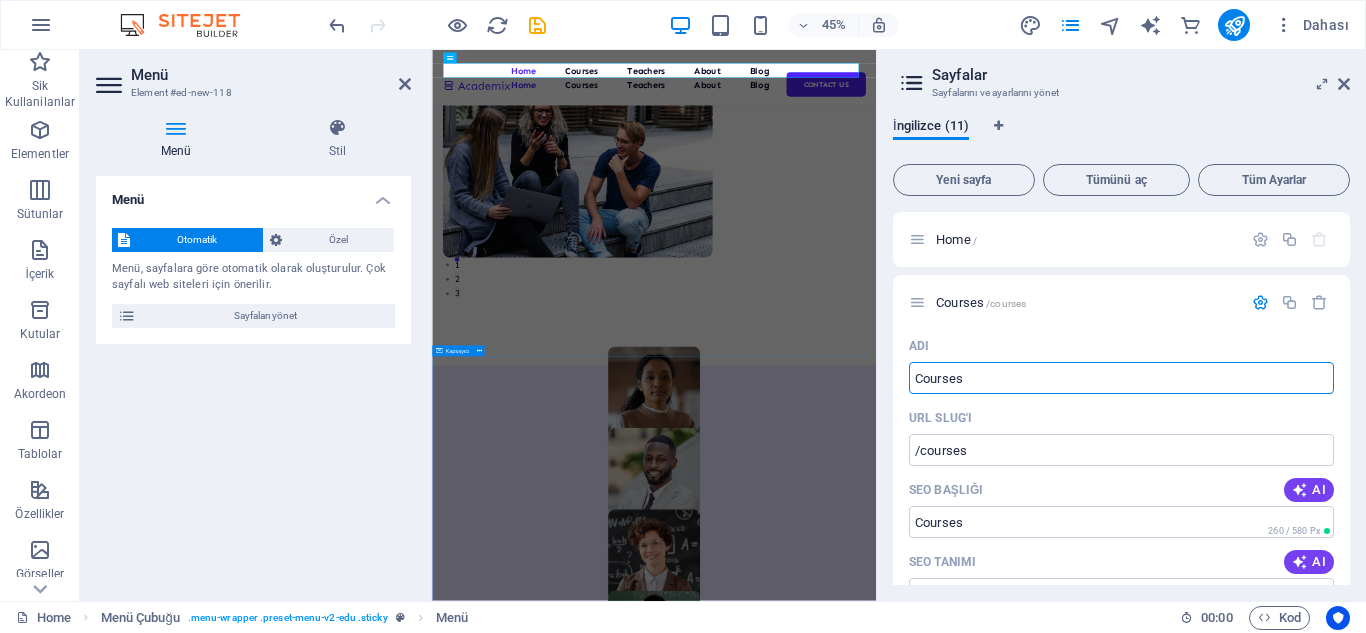drag, startPoint x: 1404, startPoint y: 430, endPoint x: 1338, endPoint y: 785, distance: 361.0831 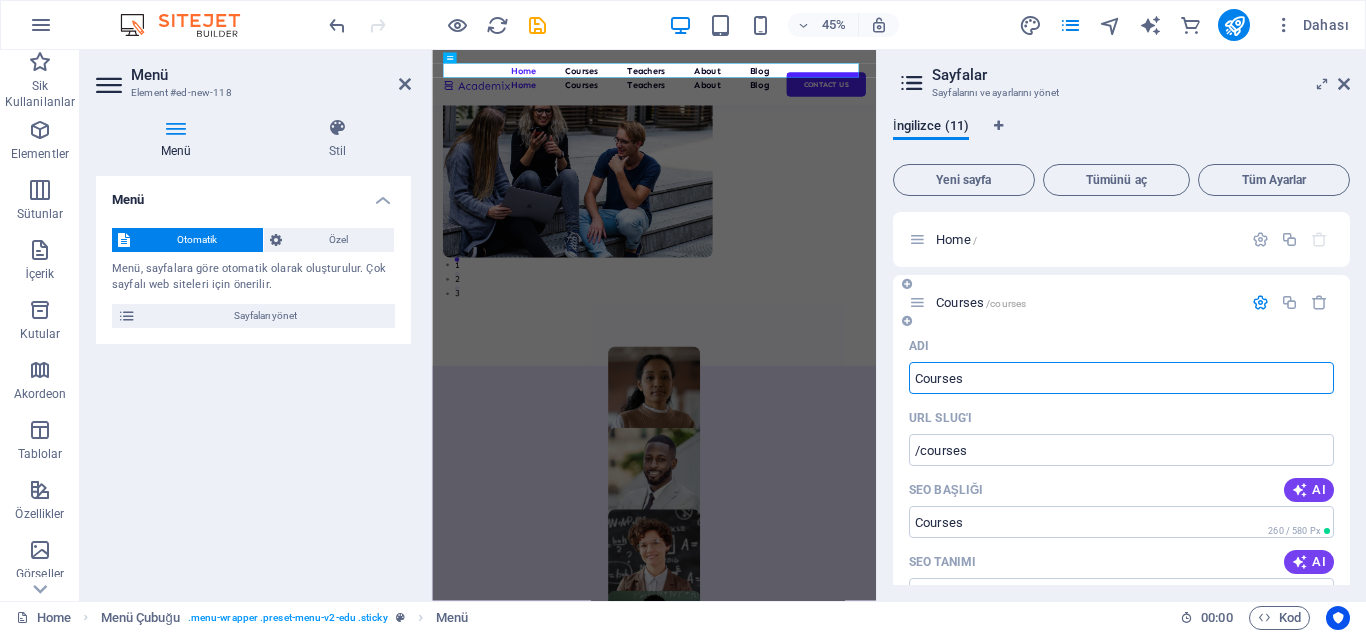 click on "Courses" at bounding box center (1121, 378) 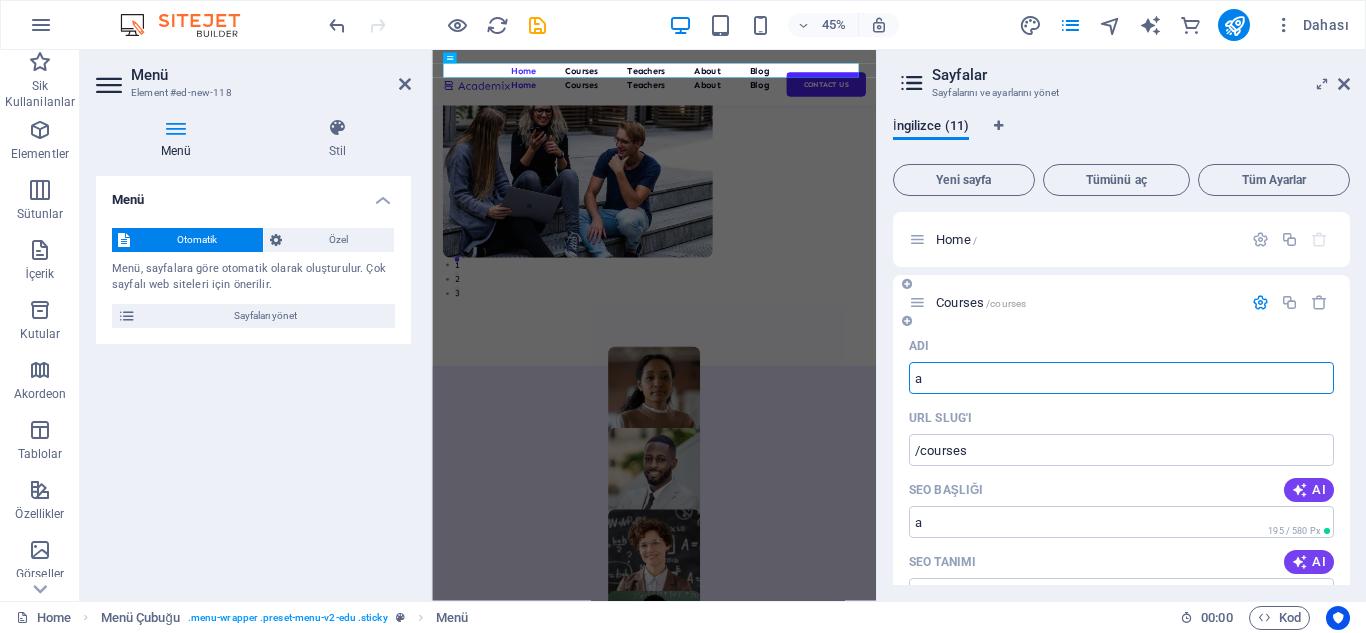 type on "a" 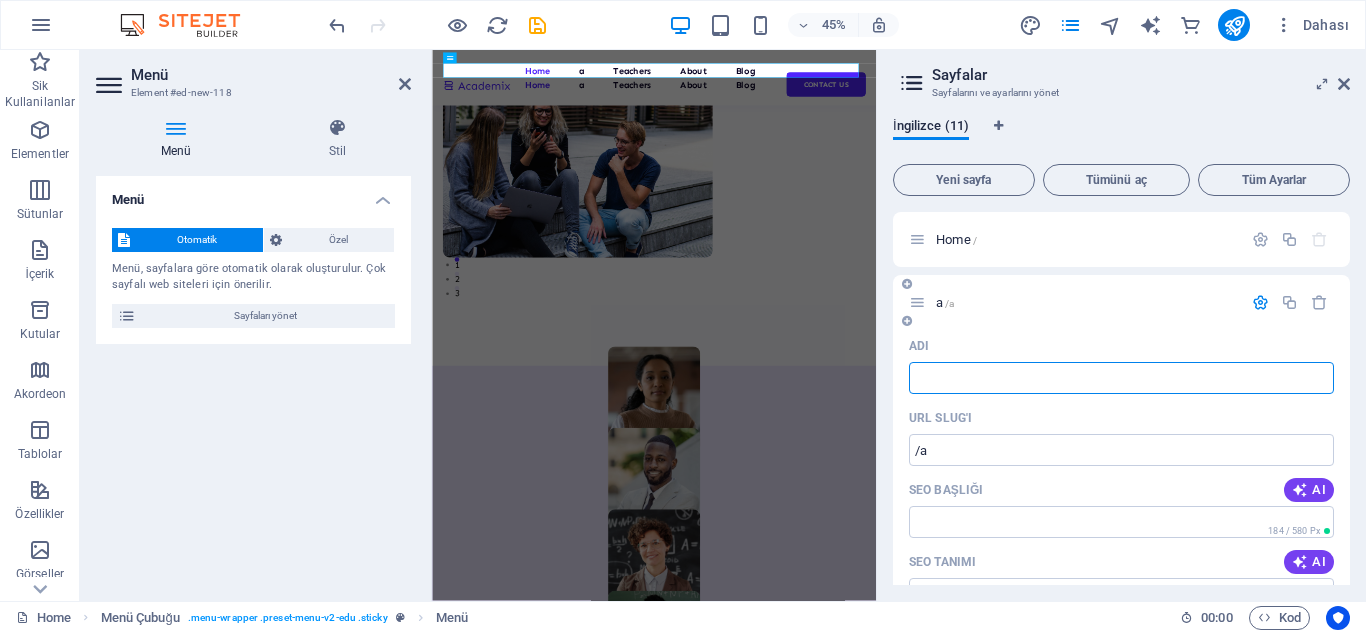 type on "A" 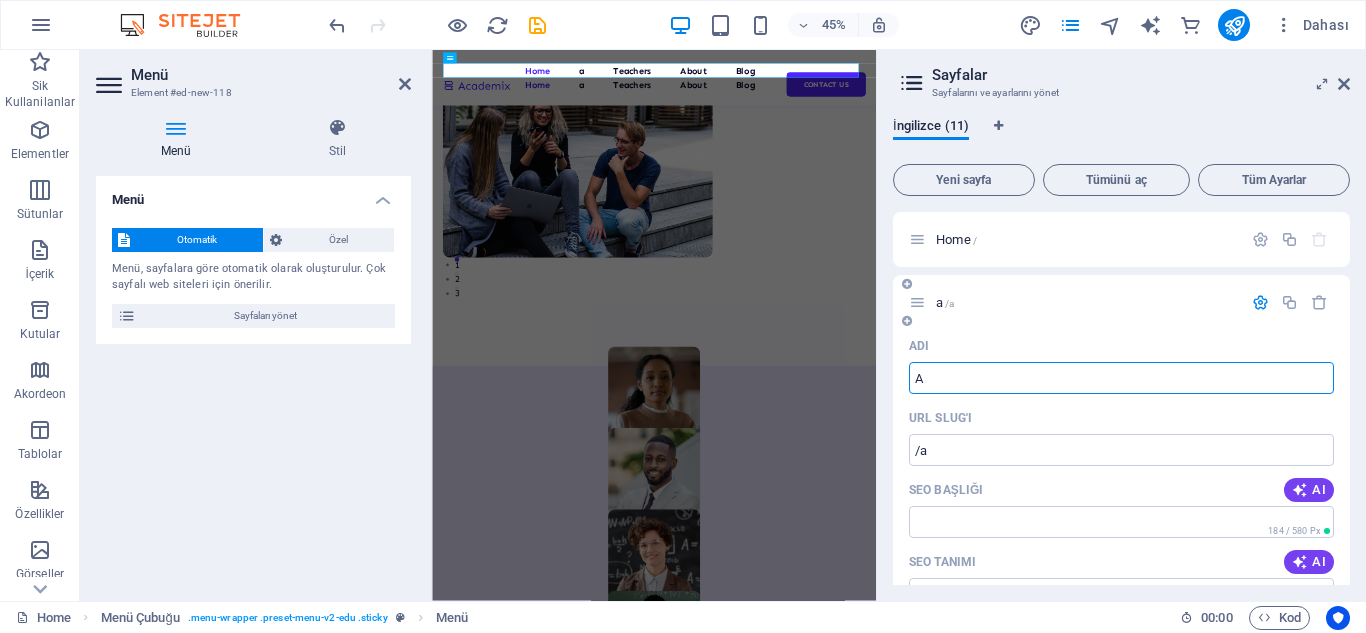 type on "/" 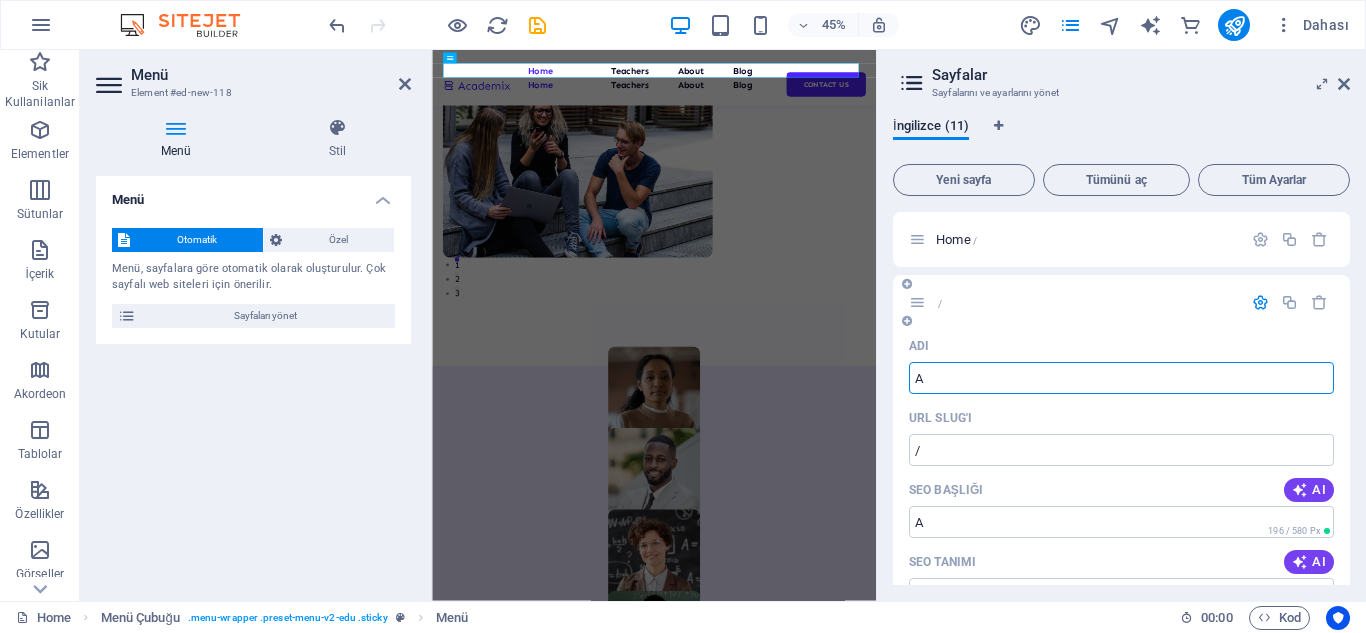 type on "A" 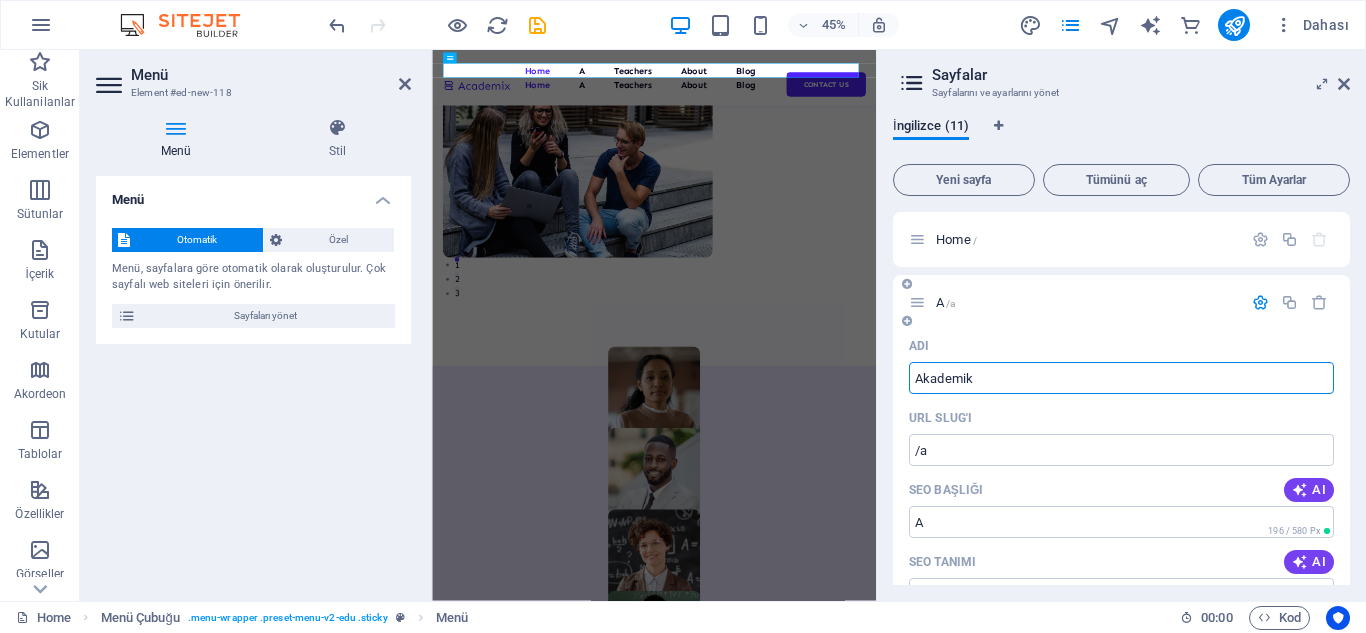 type on "Akademik" 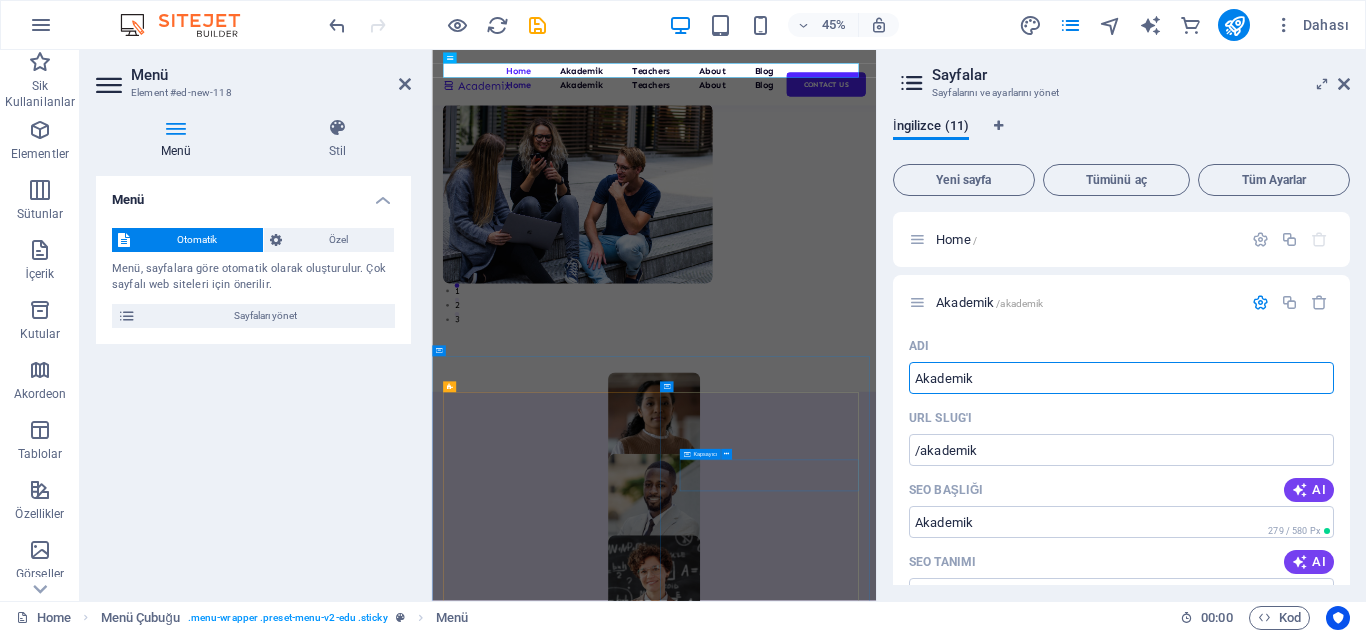 scroll, scrollTop: 592, scrollLeft: 0, axis: vertical 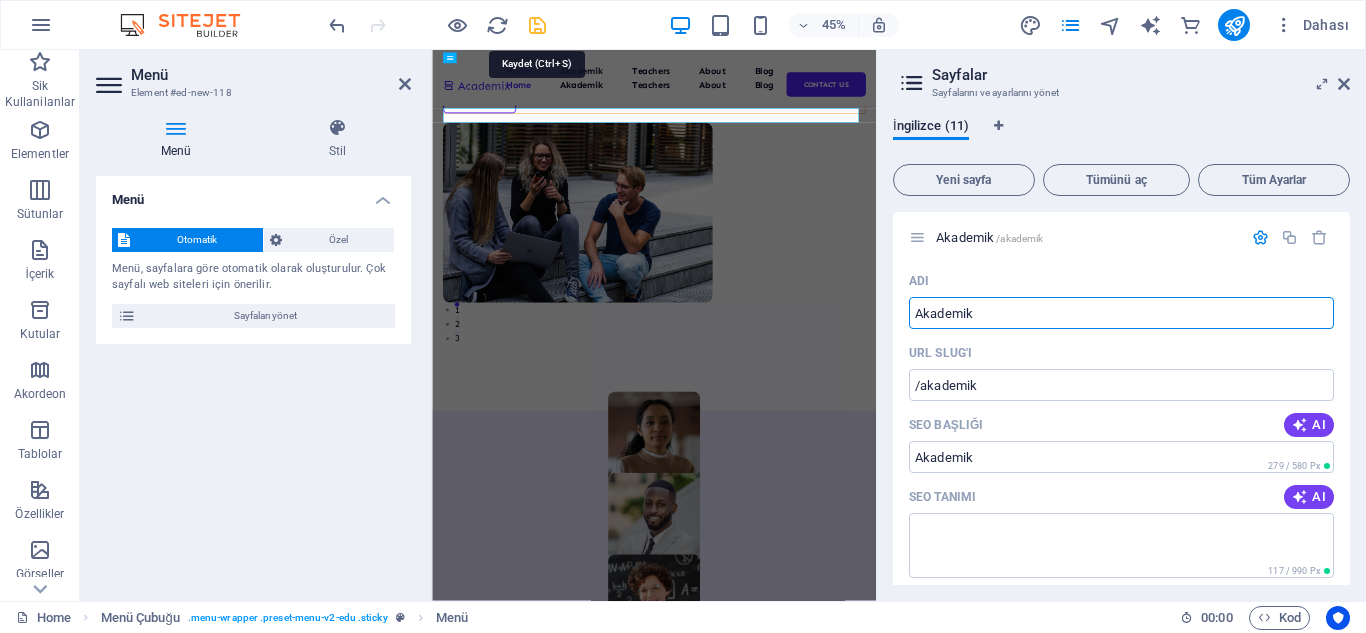 type on "Akademik" 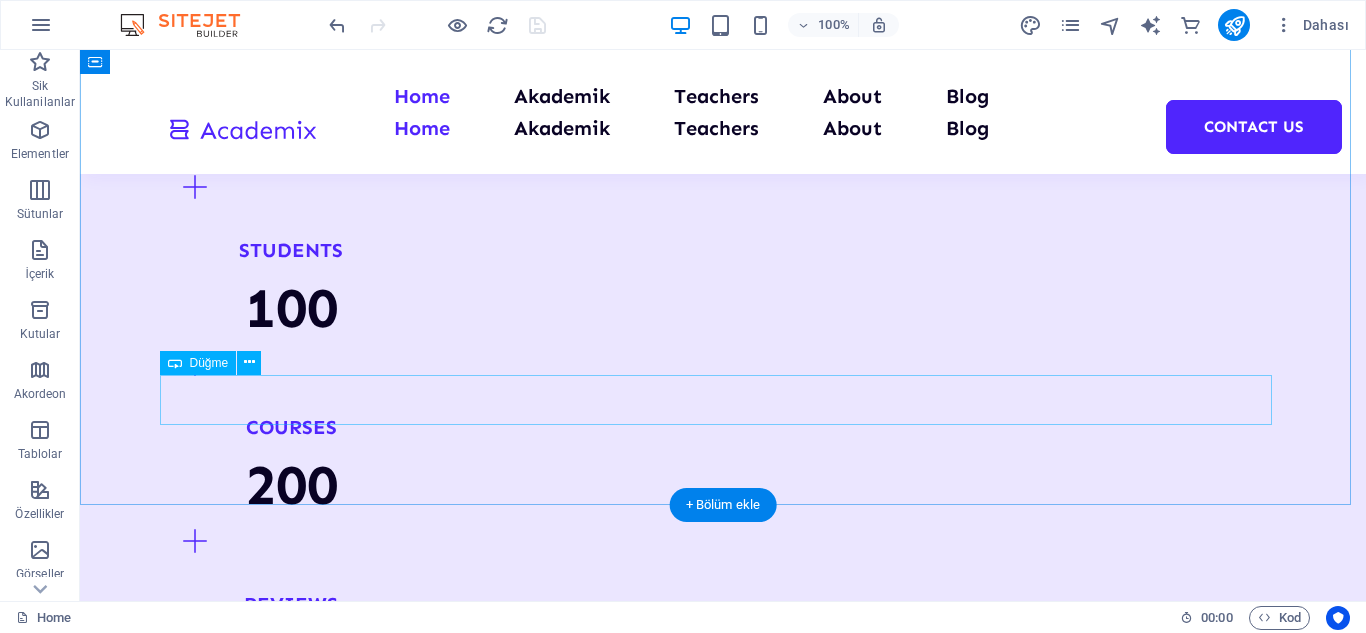 scroll, scrollTop: 2332, scrollLeft: 0, axis: vertical 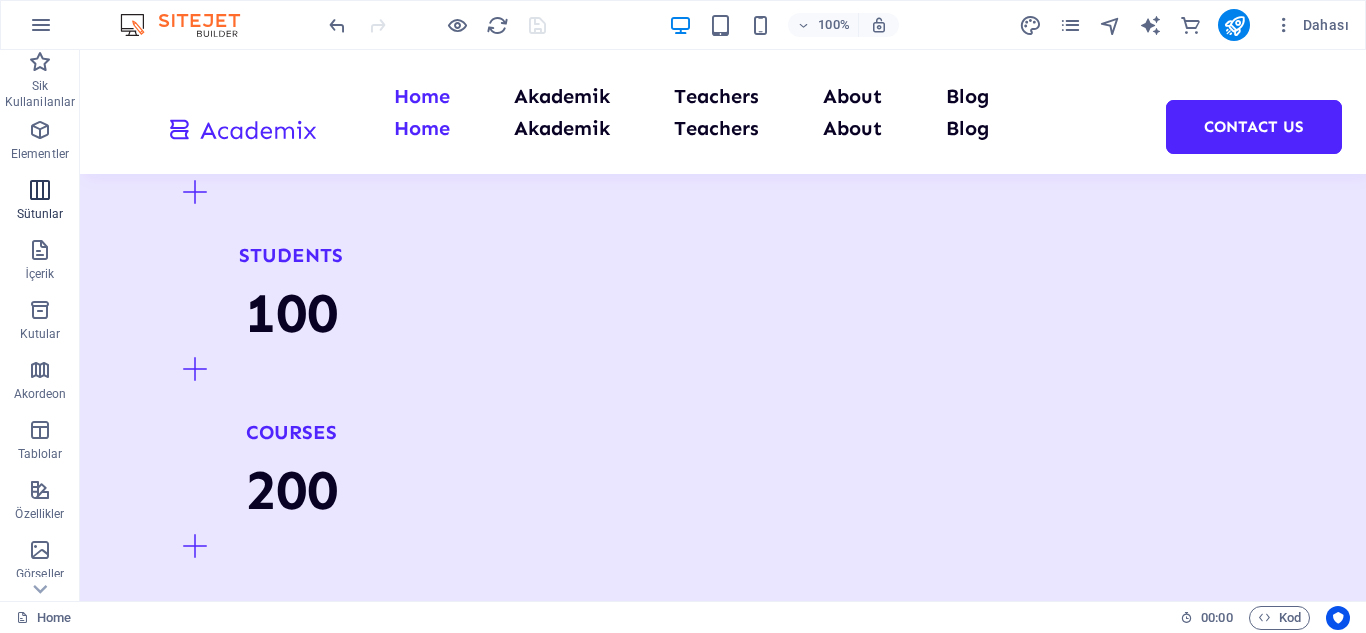 click at bounding box center [40, 190] 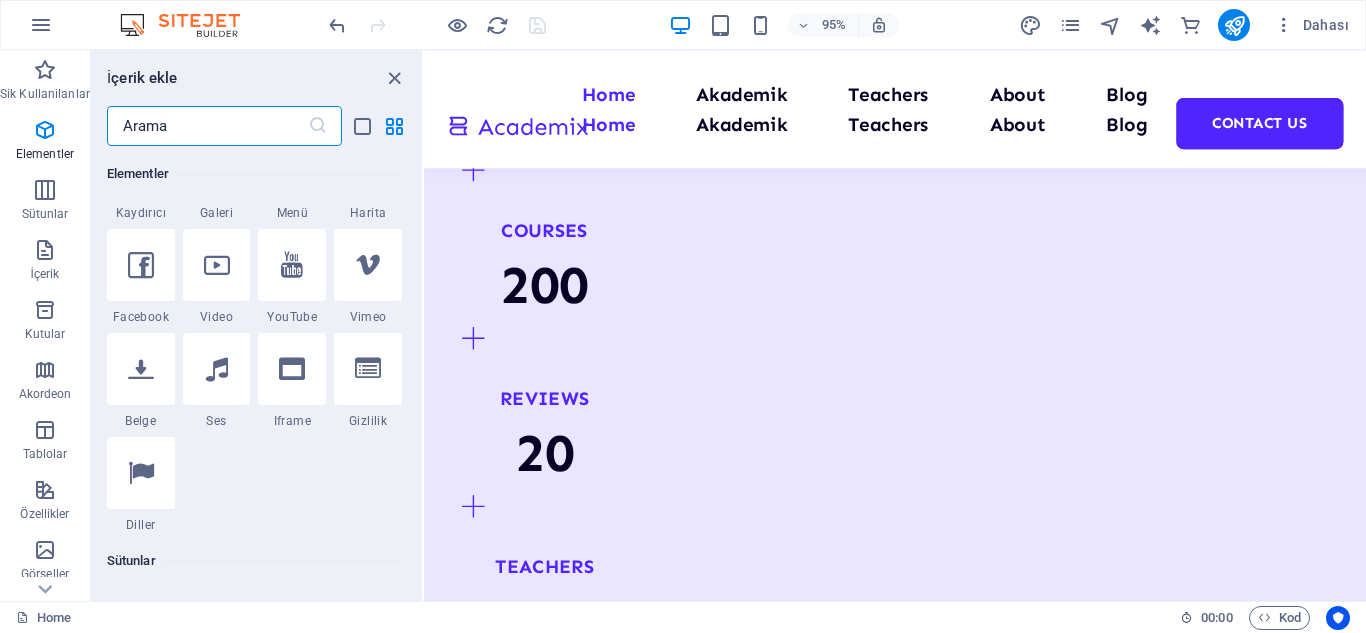 scroll, scrollTop: 590, scrollLeft: 0, axis: vertical 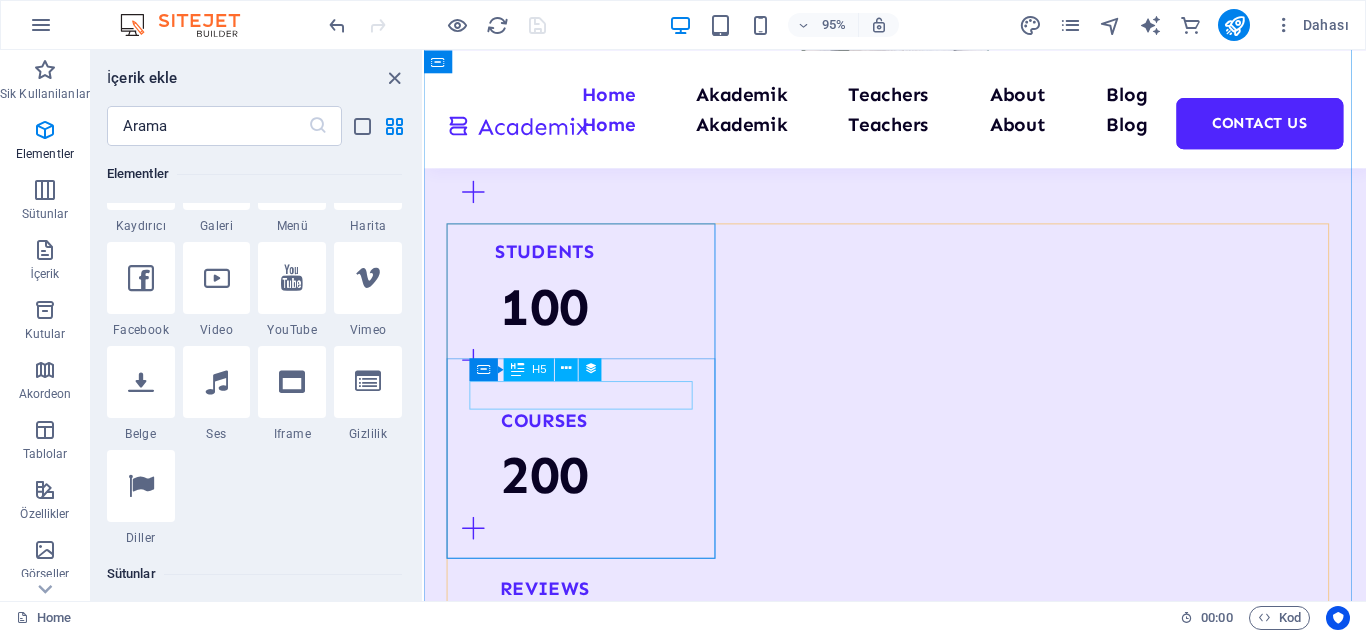 click on "UI/UX Design" at bounding box center (920, 3166) 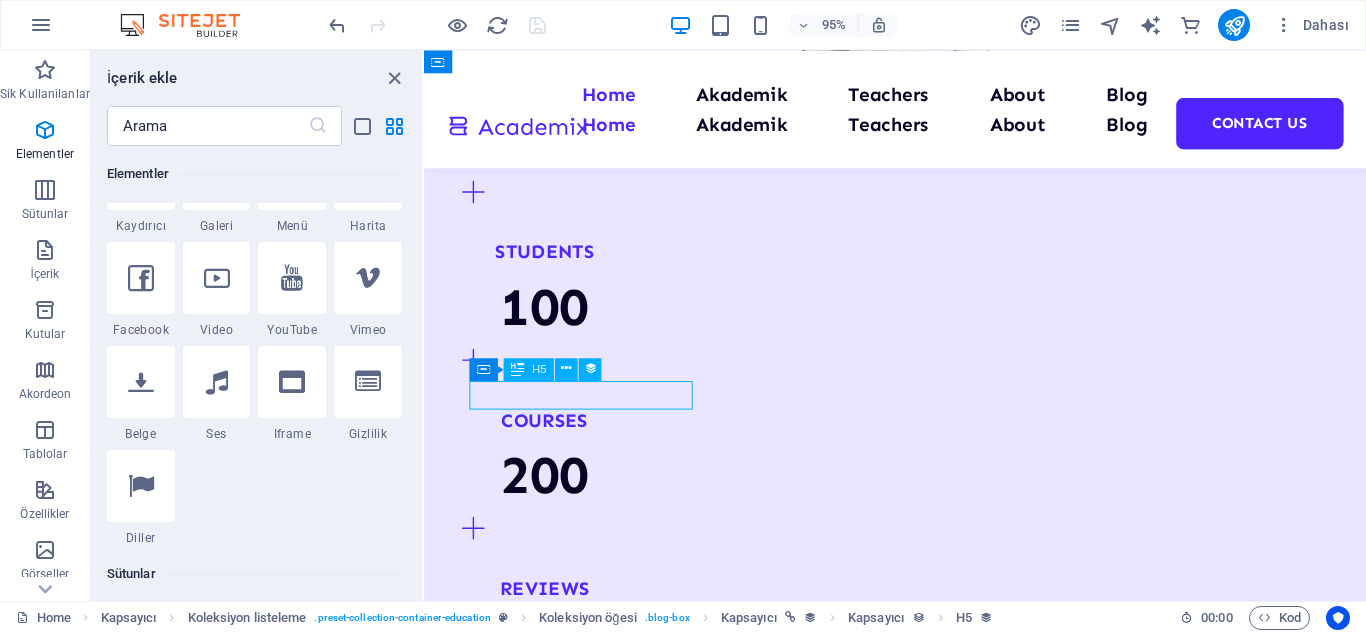 click on "UI/UX Design" at bounding box center [920, 3166] 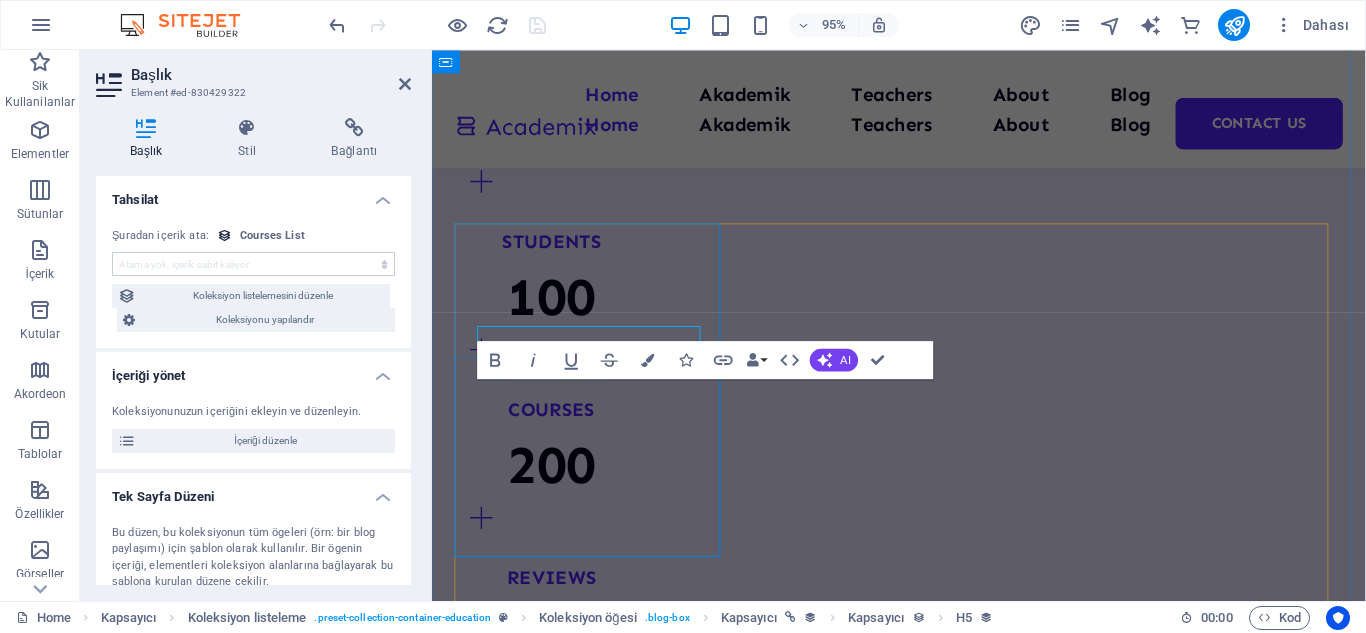 scroll, scrollTop: 2190, scrollLeft: 0, axis: vertical 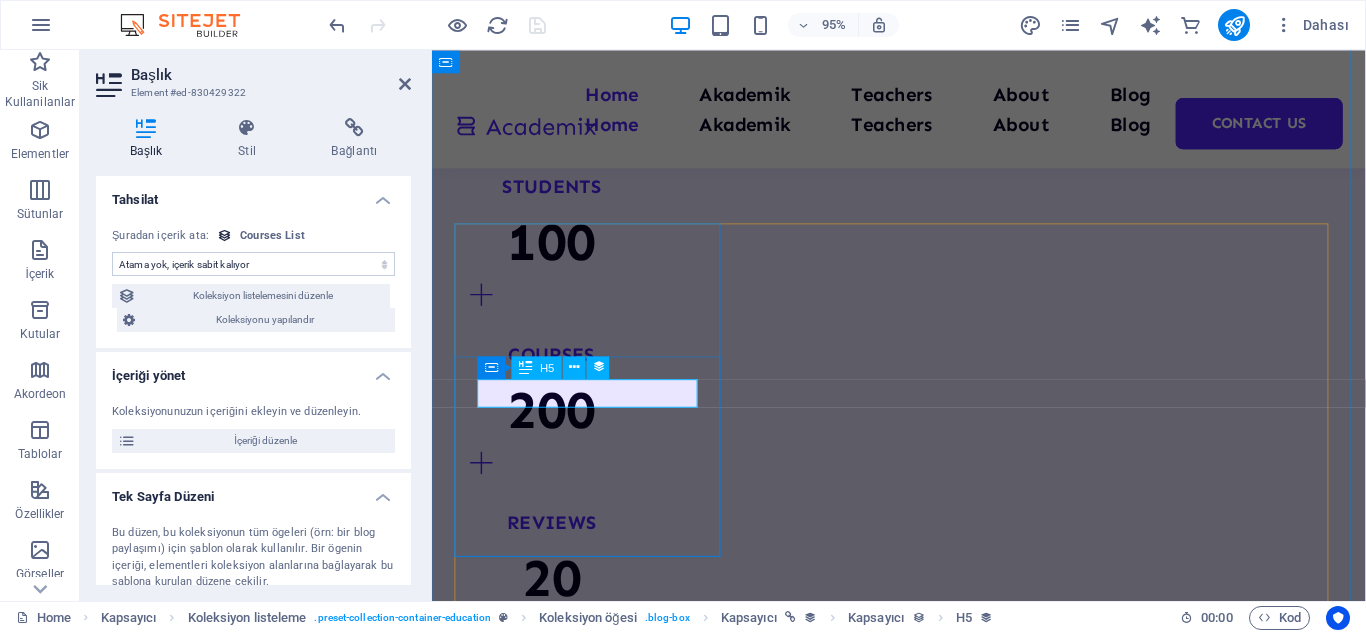 select on "name" 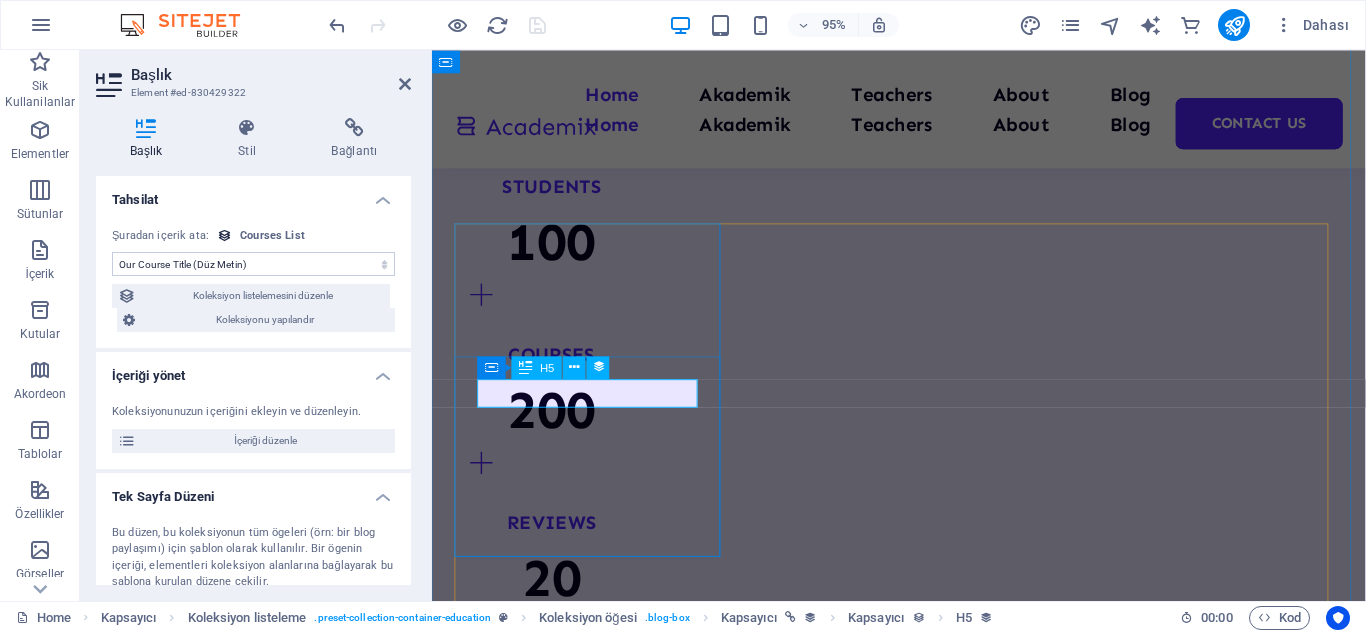 click on "UI/UX Design" at bounding box center [923, 3093] 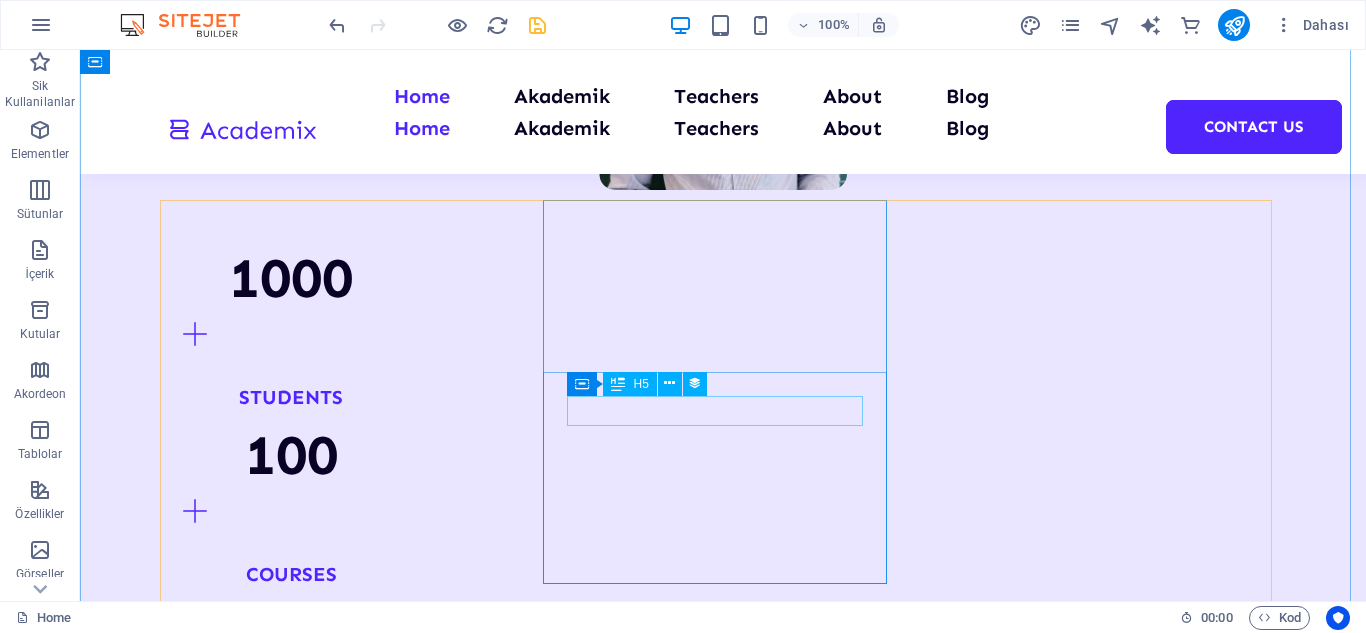 scroll, scrollTop: 2120, scrollLeft: 0, axis: vertical 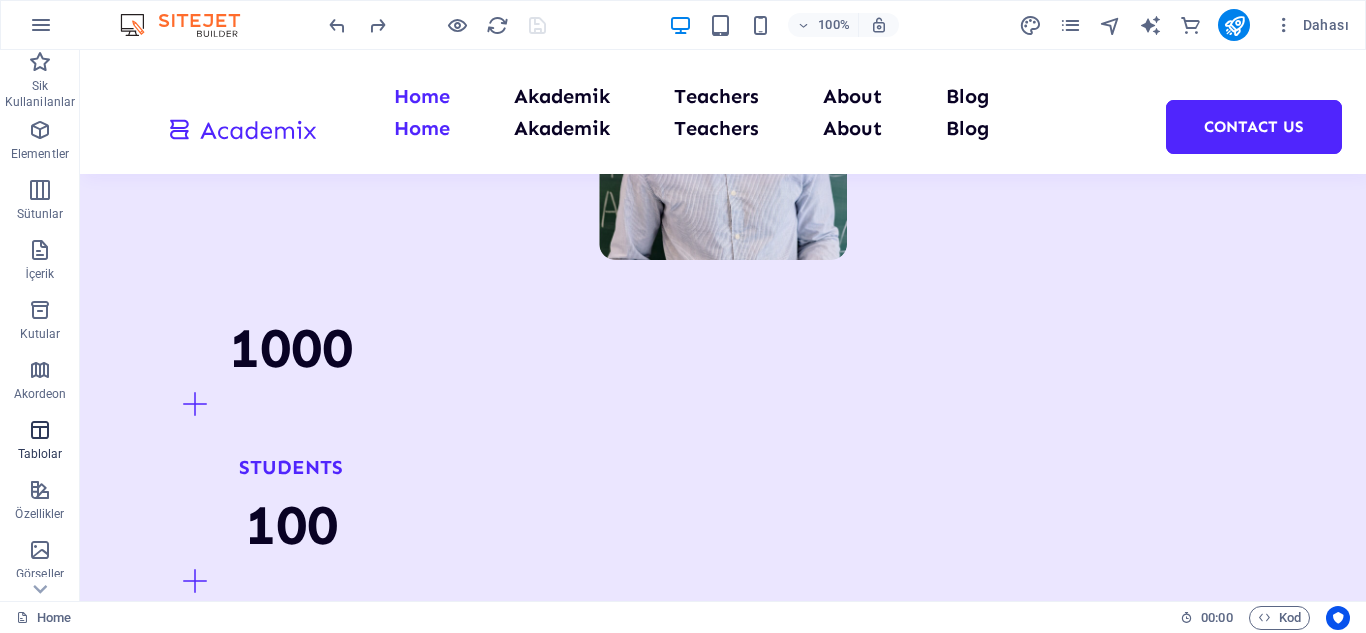 click on "Tablolar" at bounding box center (40, 442) 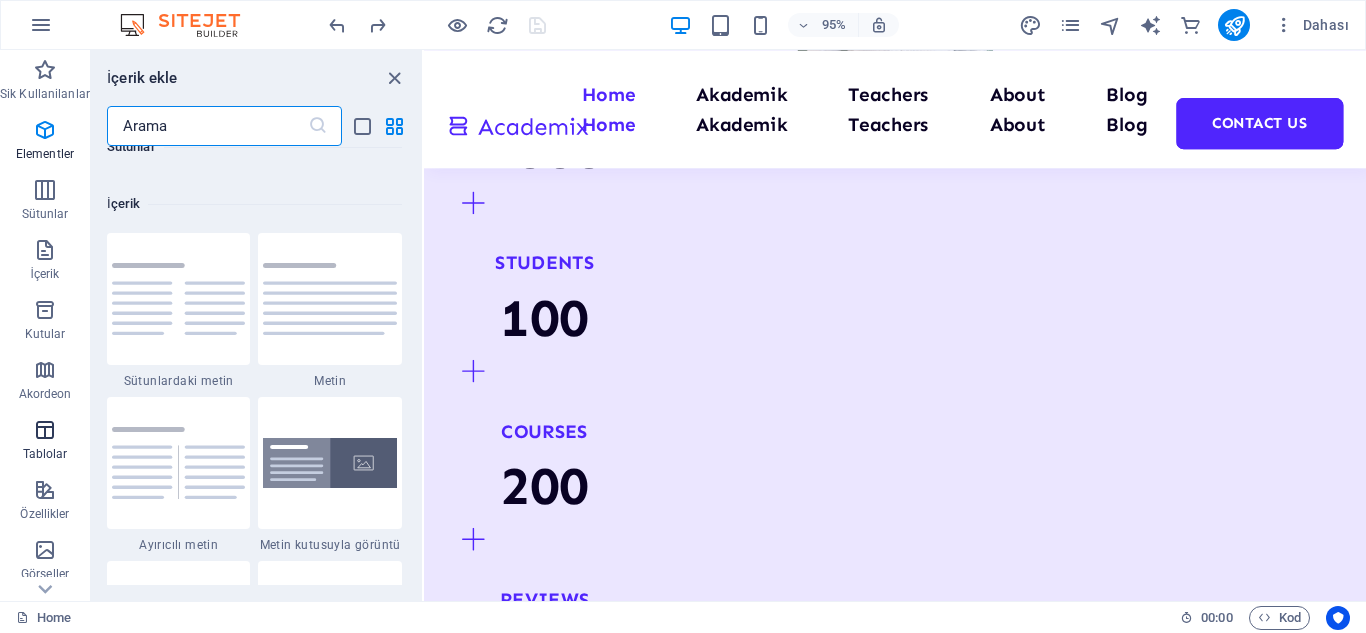 scroll, scrollTop: 6926, scrollLeft: 0, axis: vertical 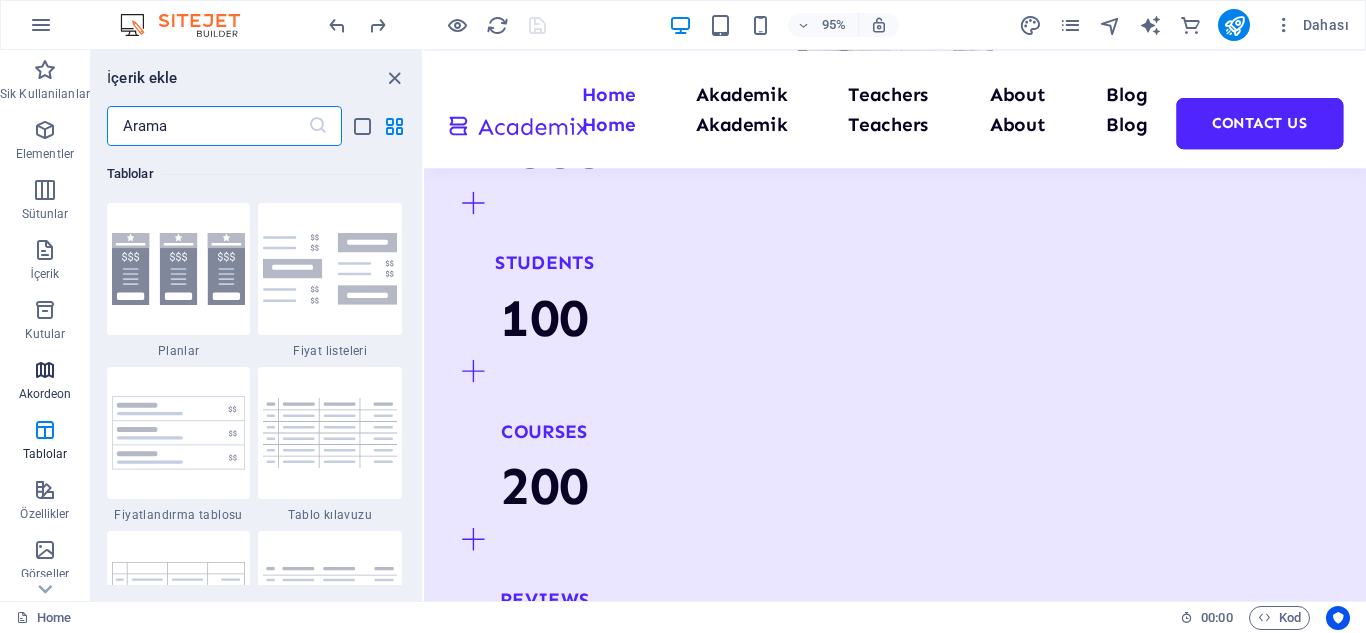 click at bounding box center (45, 370) 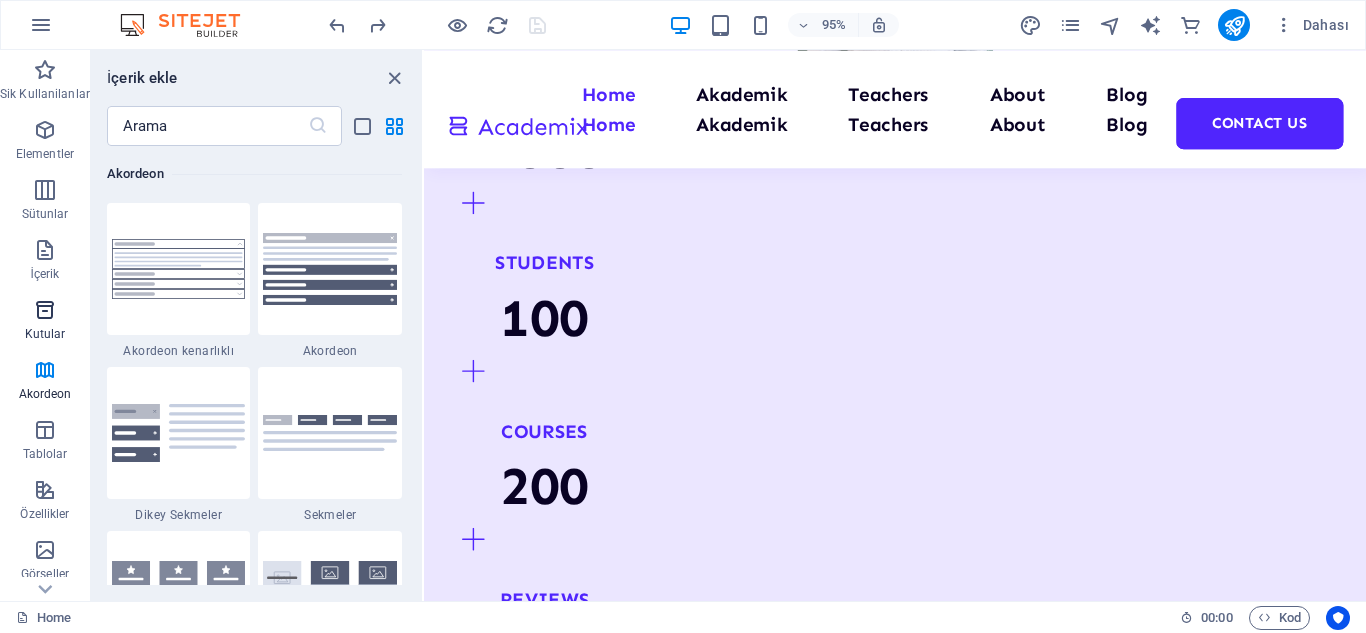 click on "Kutular" at bounding box center (45, 322) 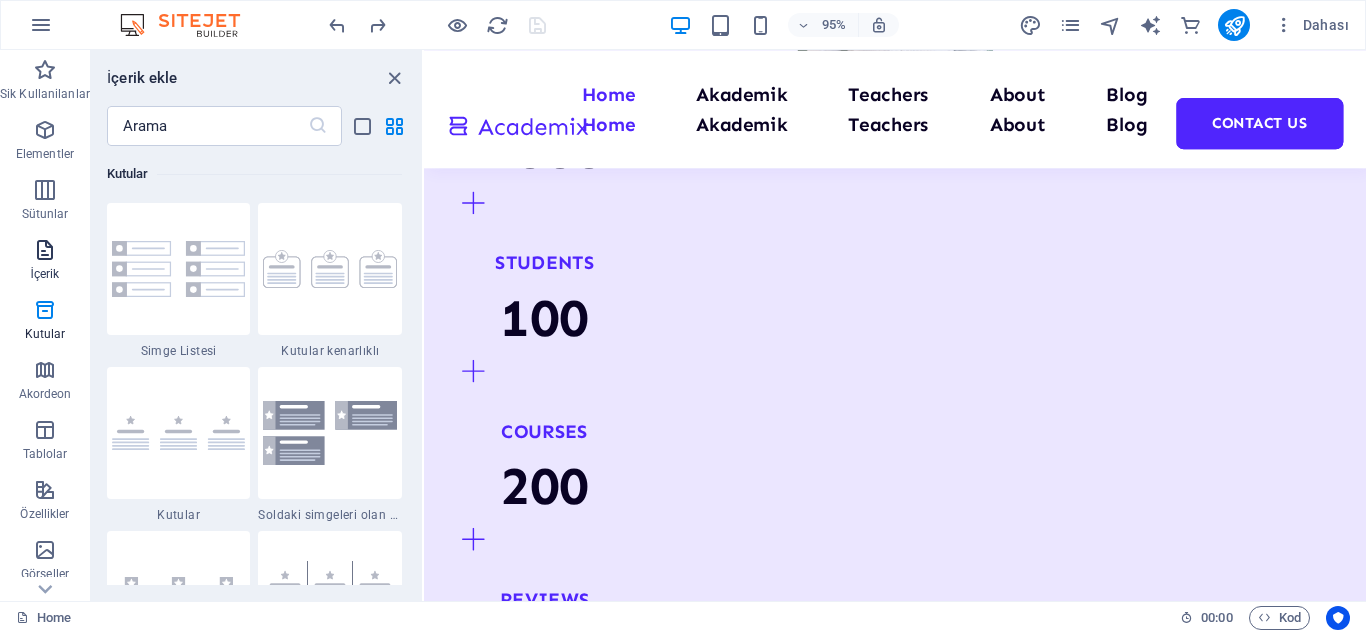 click at bounding box center (45, 250) 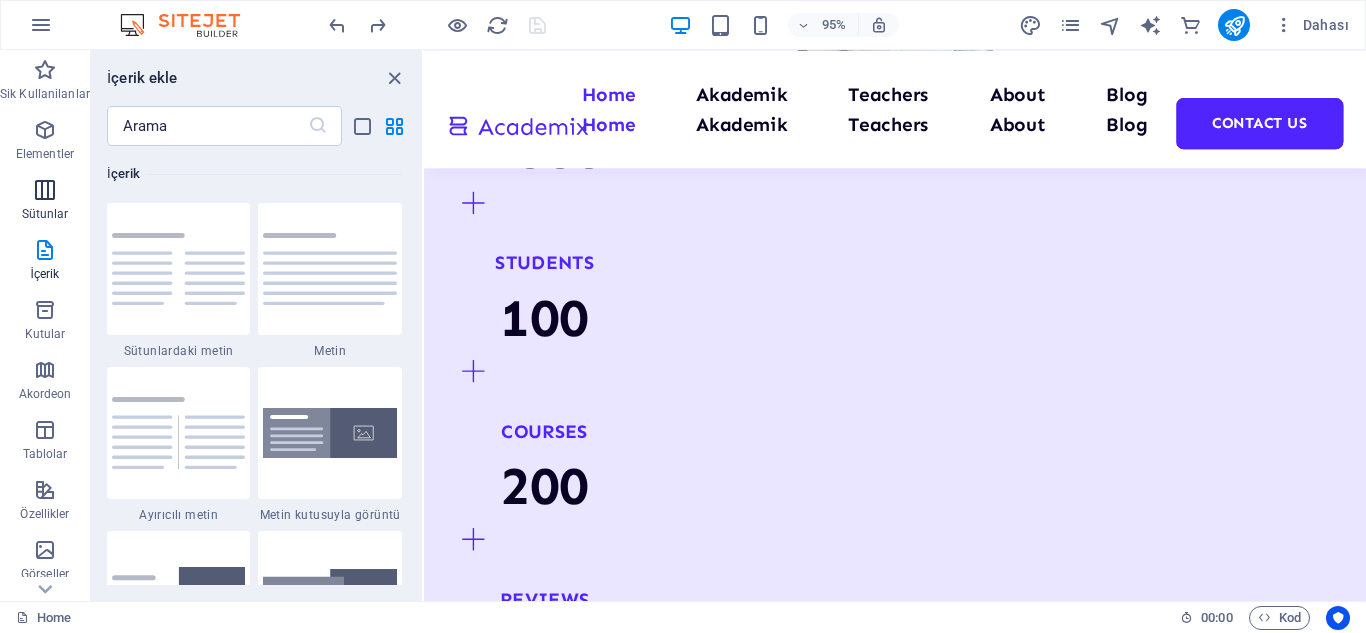 click on "Sütunlar" at bounding box center (45, 202) 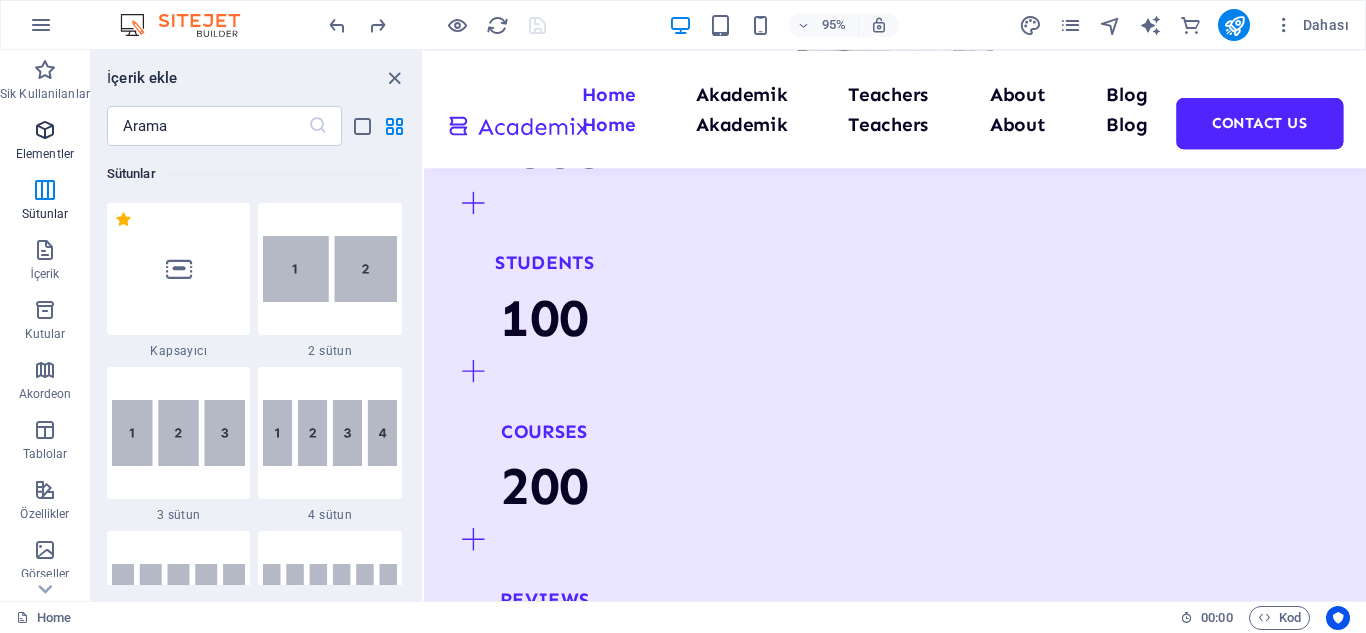 click at bounding box center [45, 130] 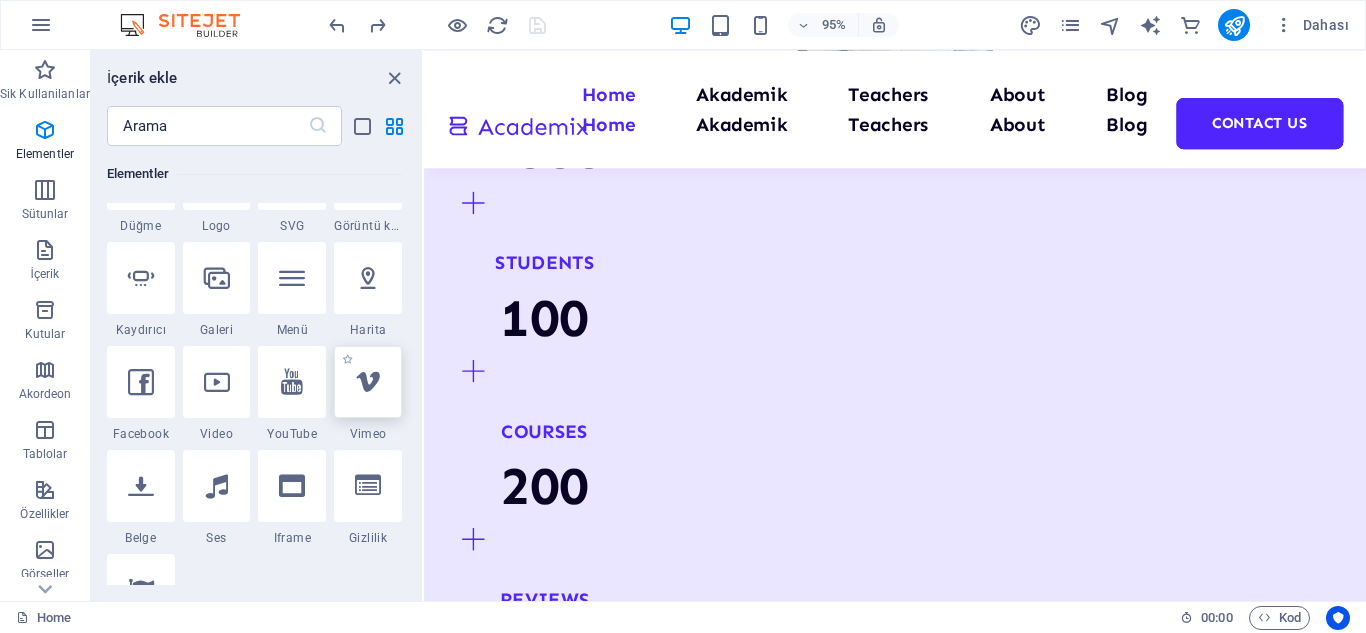 scroll, scrollTop: 513, scrollLeft: 0, axis: vertical 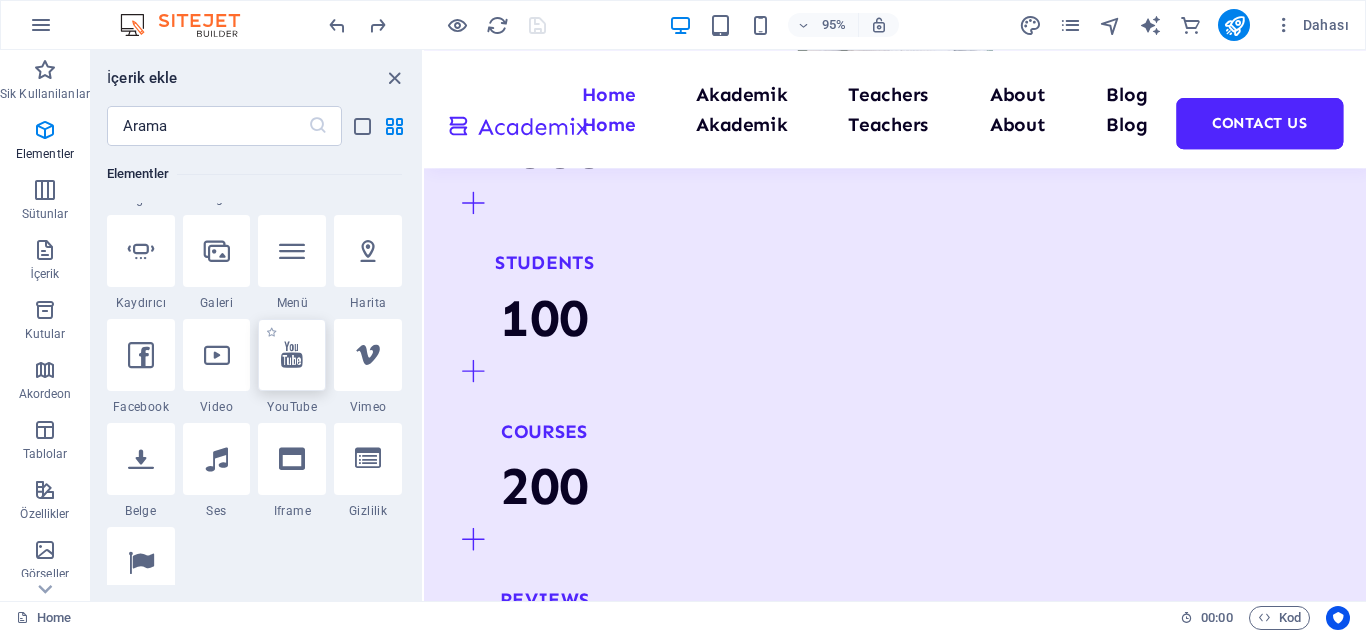 click at bounding box center [292, 355] 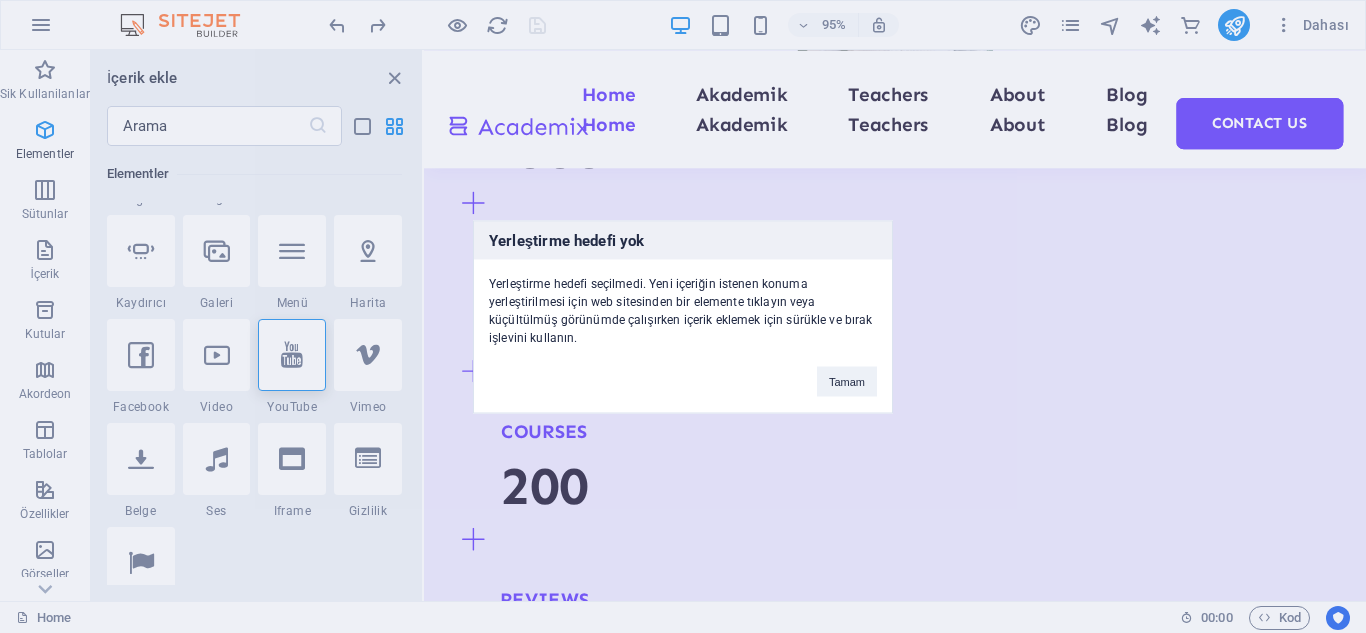 drag, startPoint x: 290, startPoint y: 355, endPoint x: 289, endPoint y: 141, distance: 214.00233 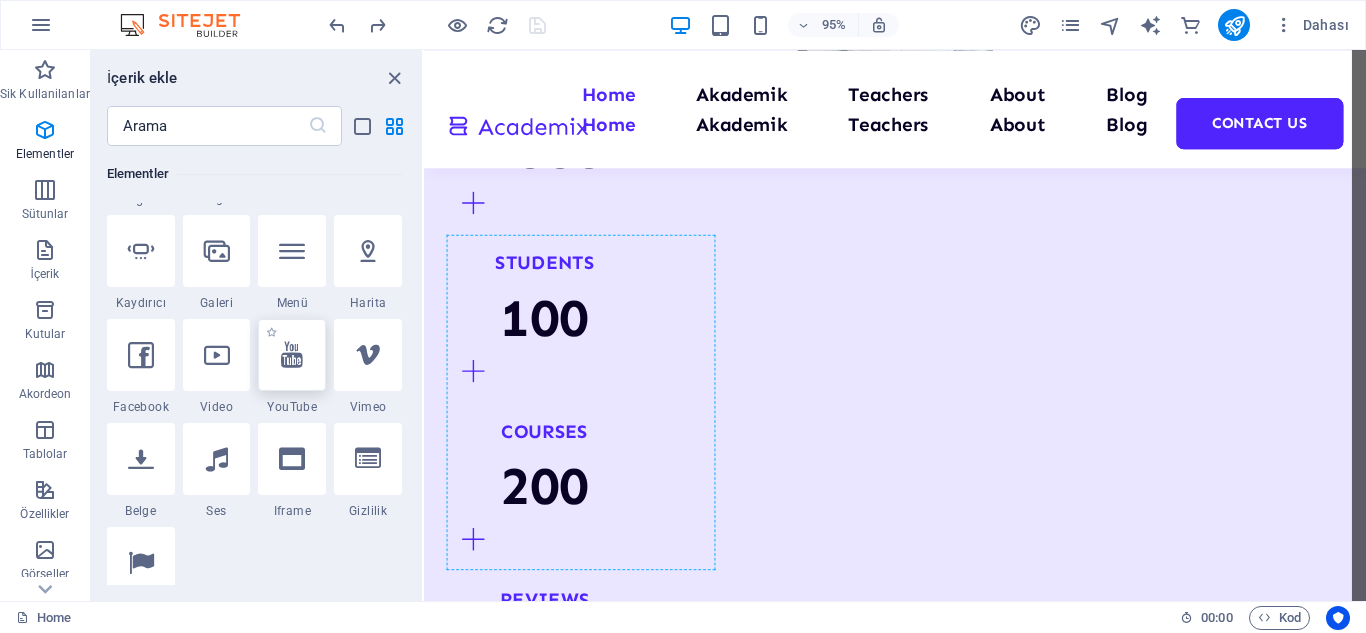 scroll, scrollTop: 2160, scrollLeft: 0, axis: vertical 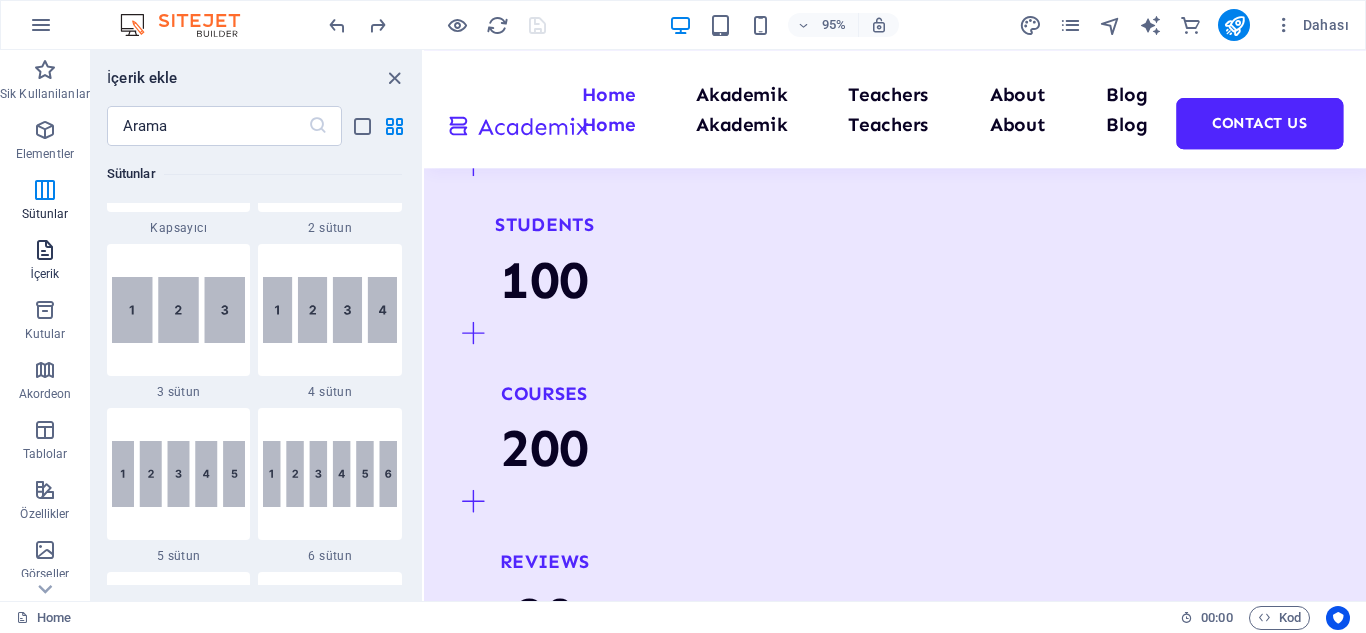 click on "İçerik" at bounding box center [45, 262] 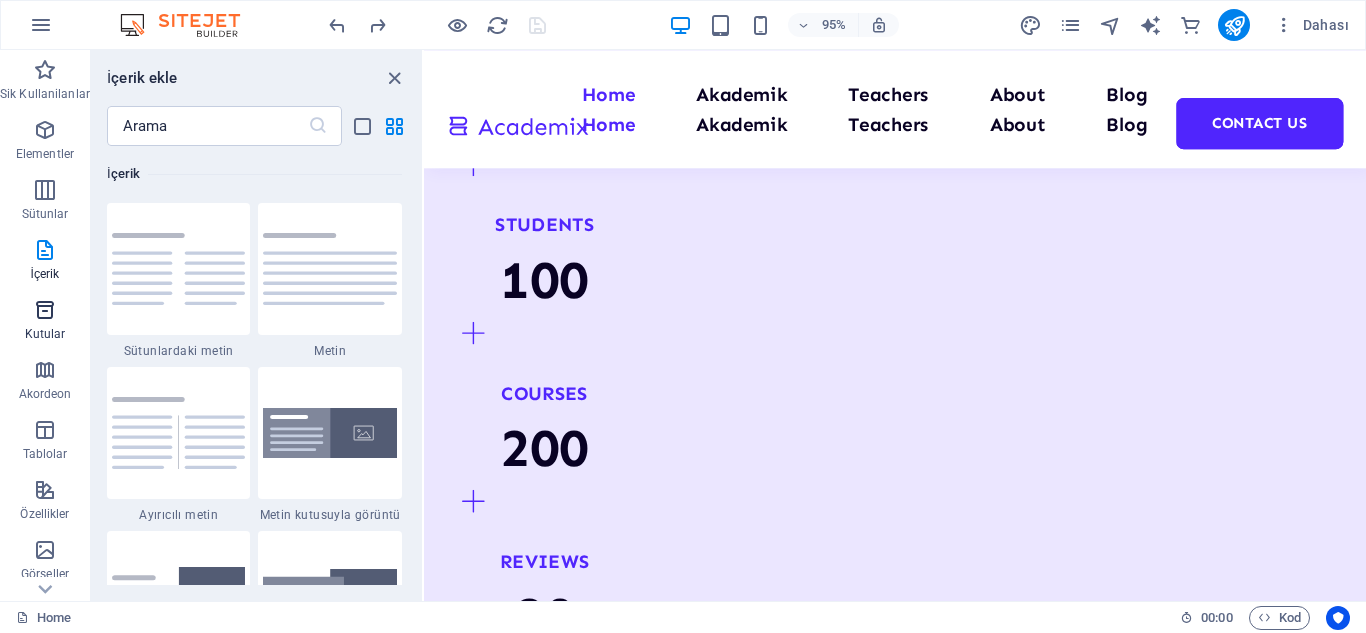 click at bounding box center [45, 310] 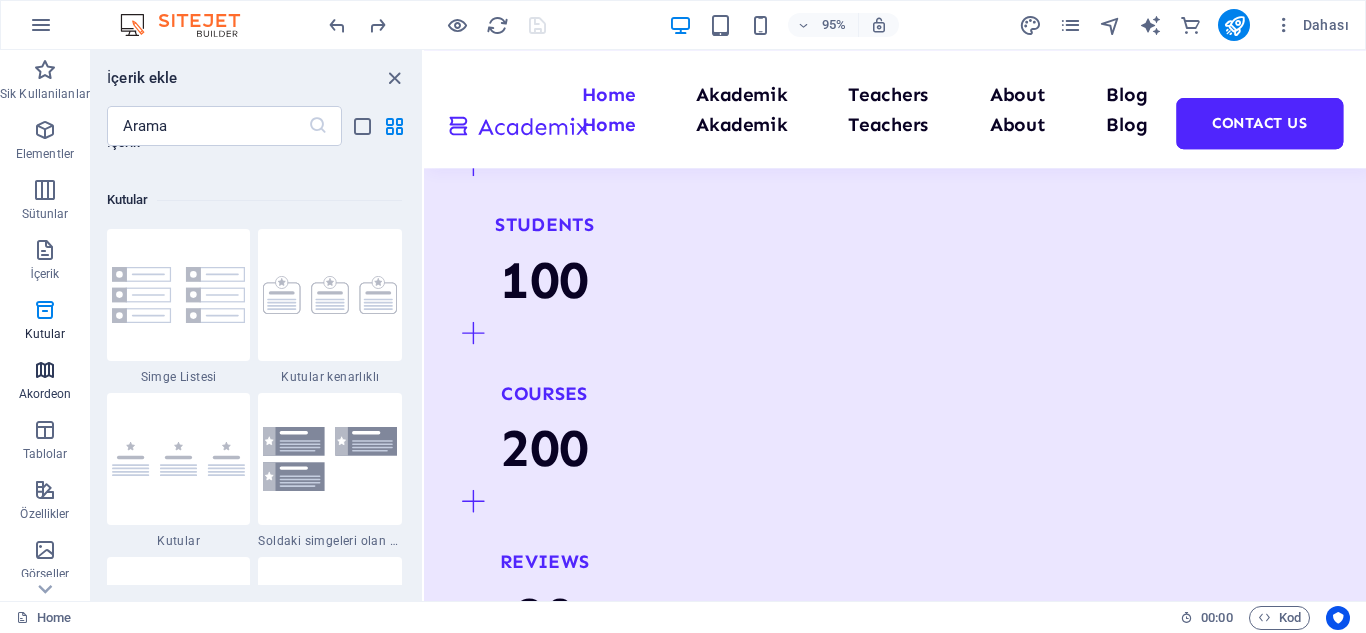 click at bounding box center (45, 370) 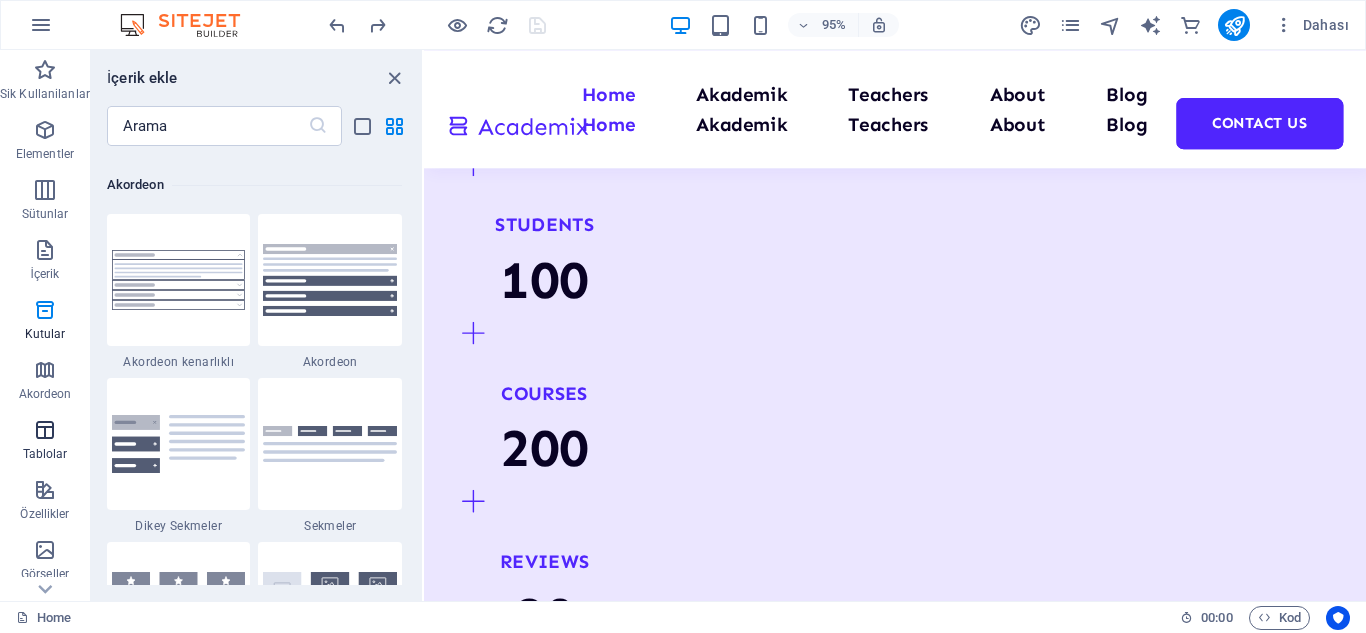 click at bounding box center (45, 430) 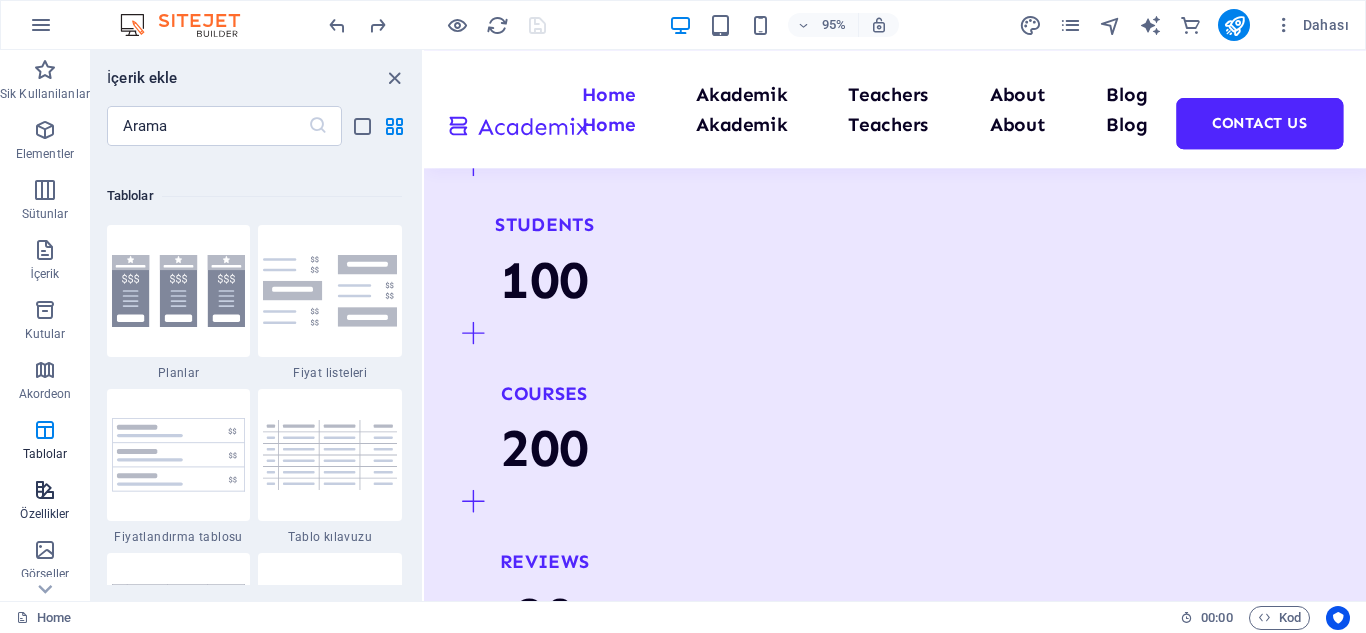click on "Özellikler" at bounding box center (44, 514) 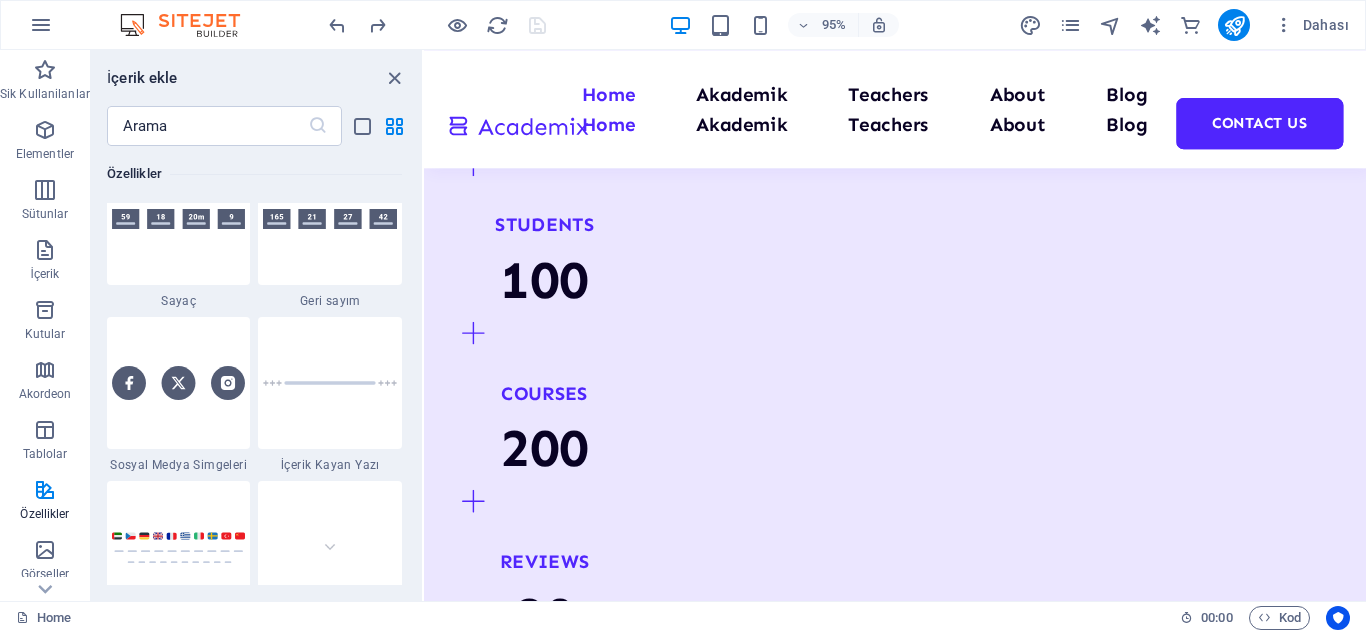 scroll, scrollTop: 8995, scrollLeft: 0, axis: vertical 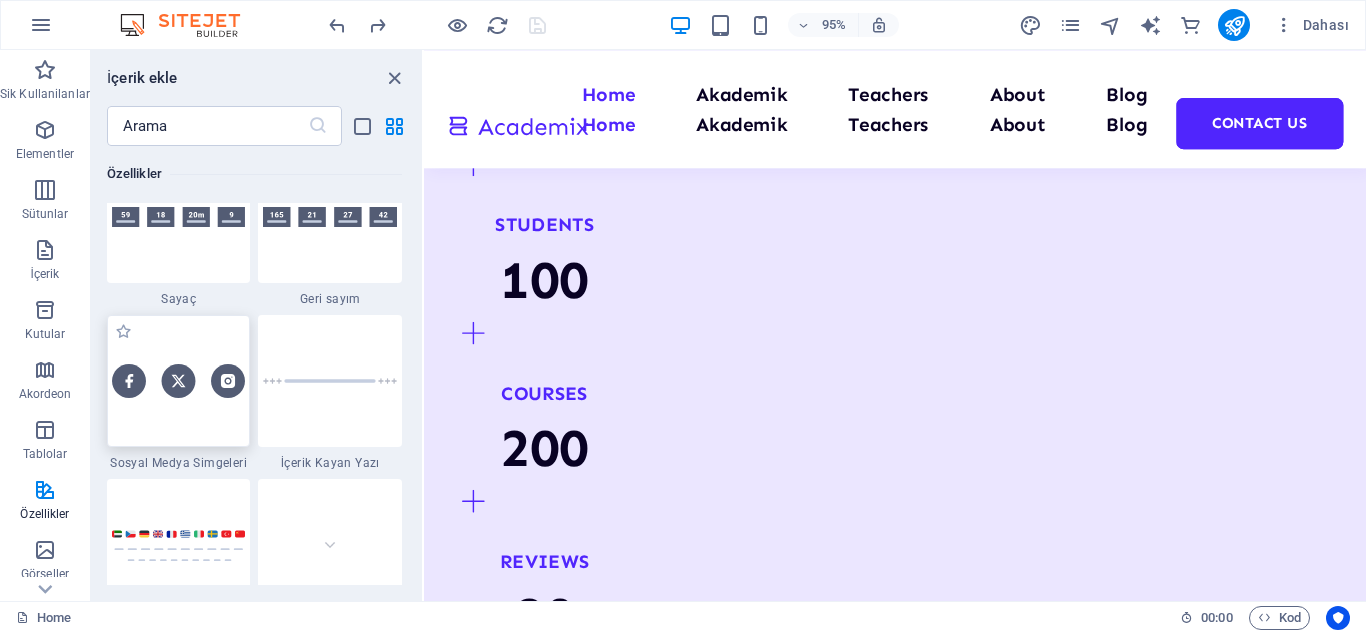 click at bounding box center [179, 381] 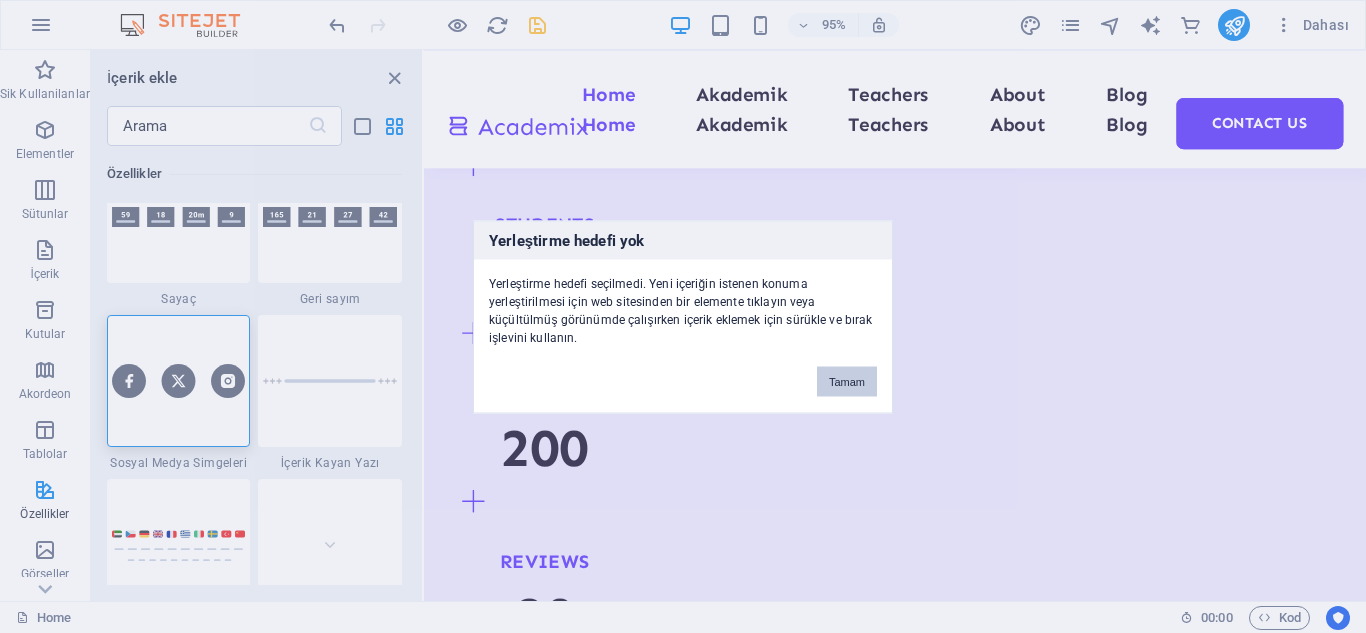 click on "Yerleştirme hedefi yok Yerleştirme hedefi seçilmedi. Yeni içeriğin istenen konuma yerleştirilmesi için web sitesinden bir elemente tıklayın veya küçültülmüş görünümde çalışırken içerik eklemek için sürükle ve bırak işlevini kullanın. Tamam" at bounding box center (683, 316) 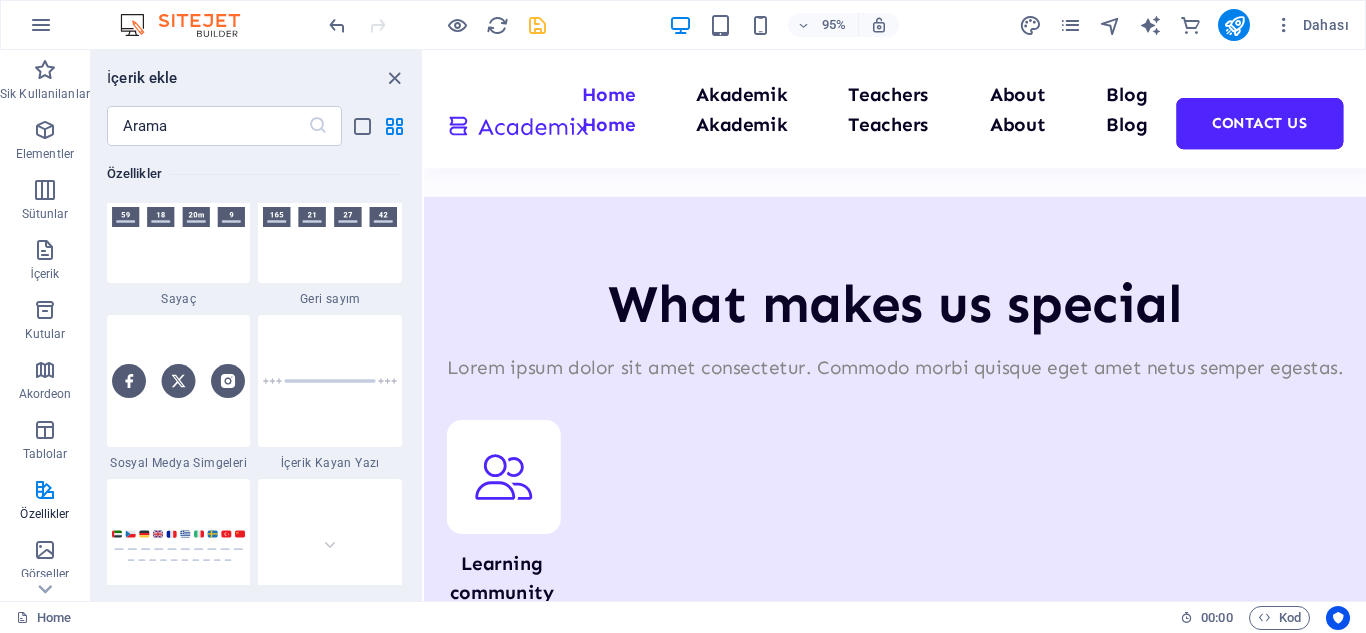 scroll, scrollTop: 8255, scrollLeft: 0, axis: vertical 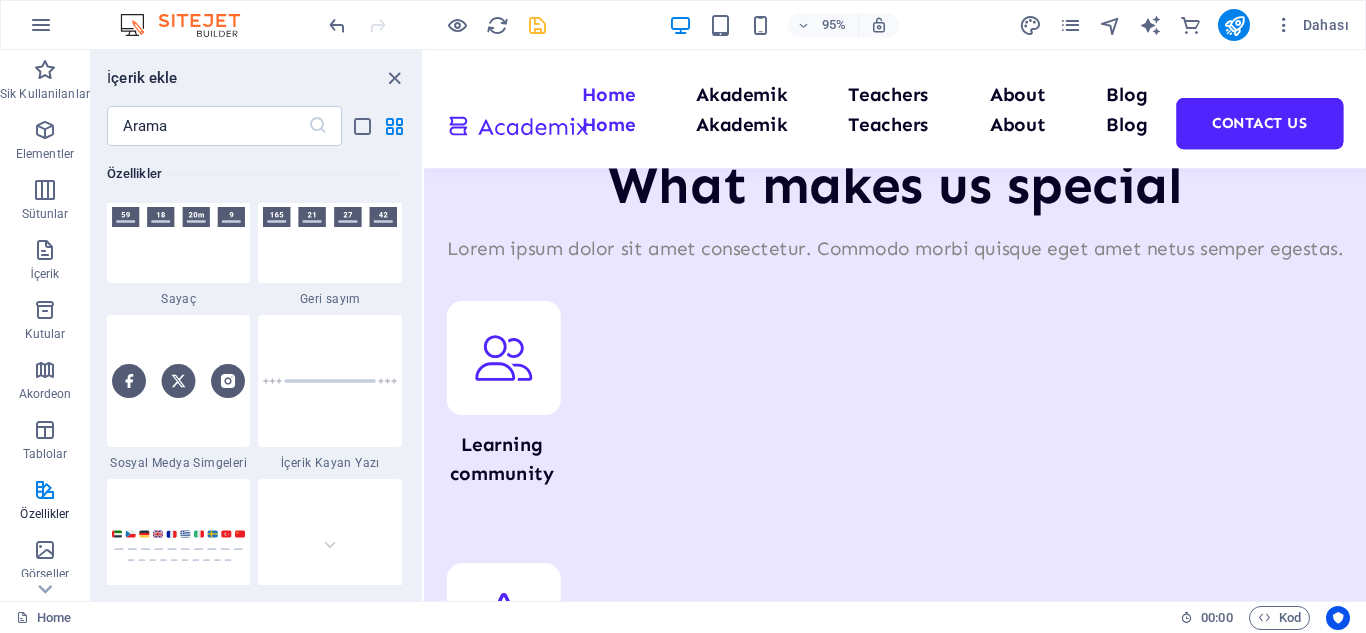 click at bounding box center [543, 8470] 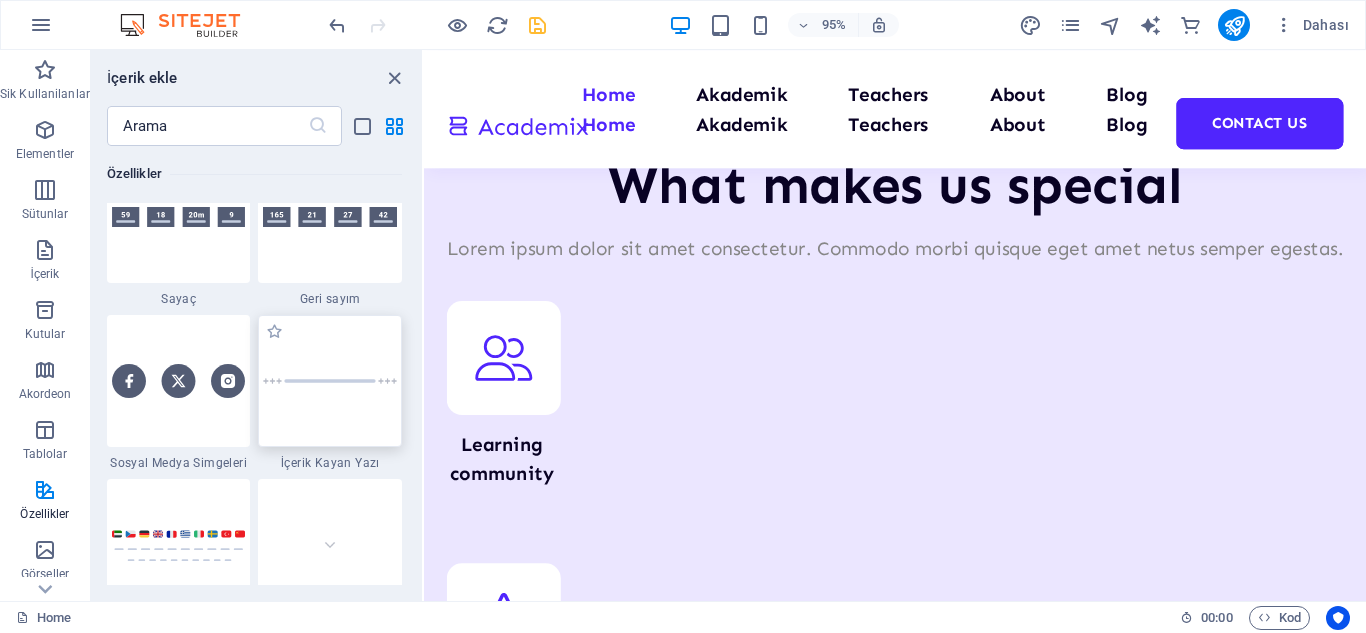 click at bounding box center [330, 381] 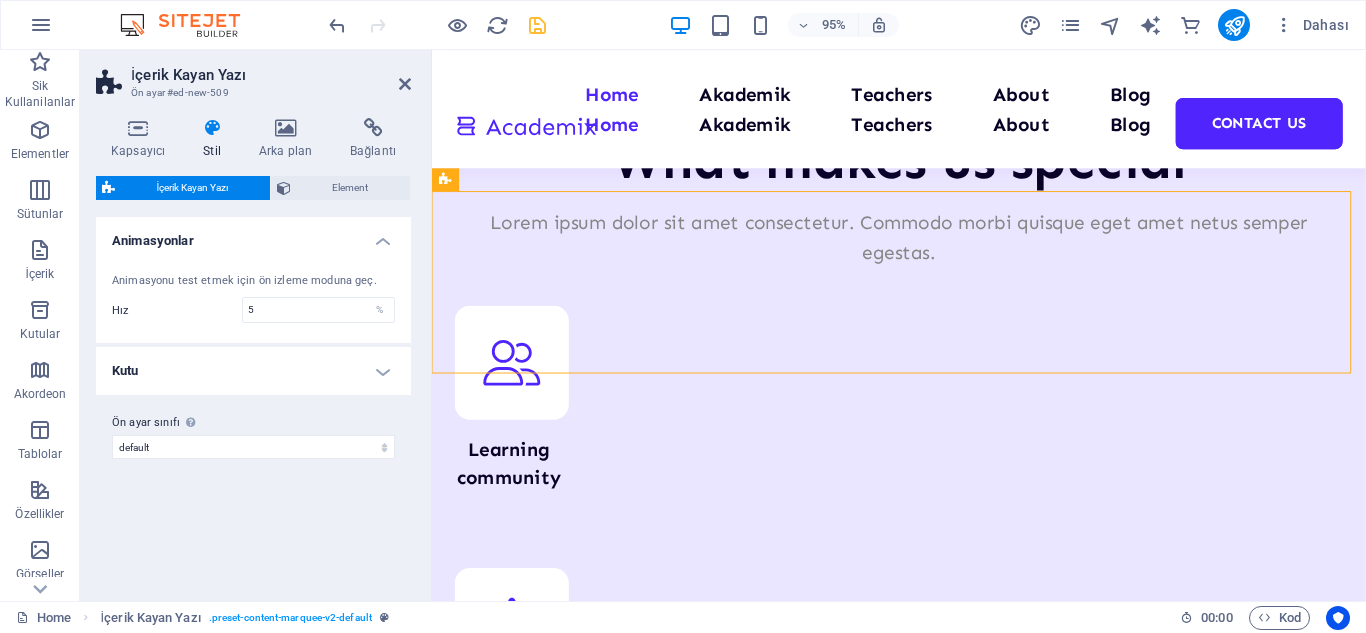 scroll, scrollTop: 8338, scrollLeft: 0, axis: vertical 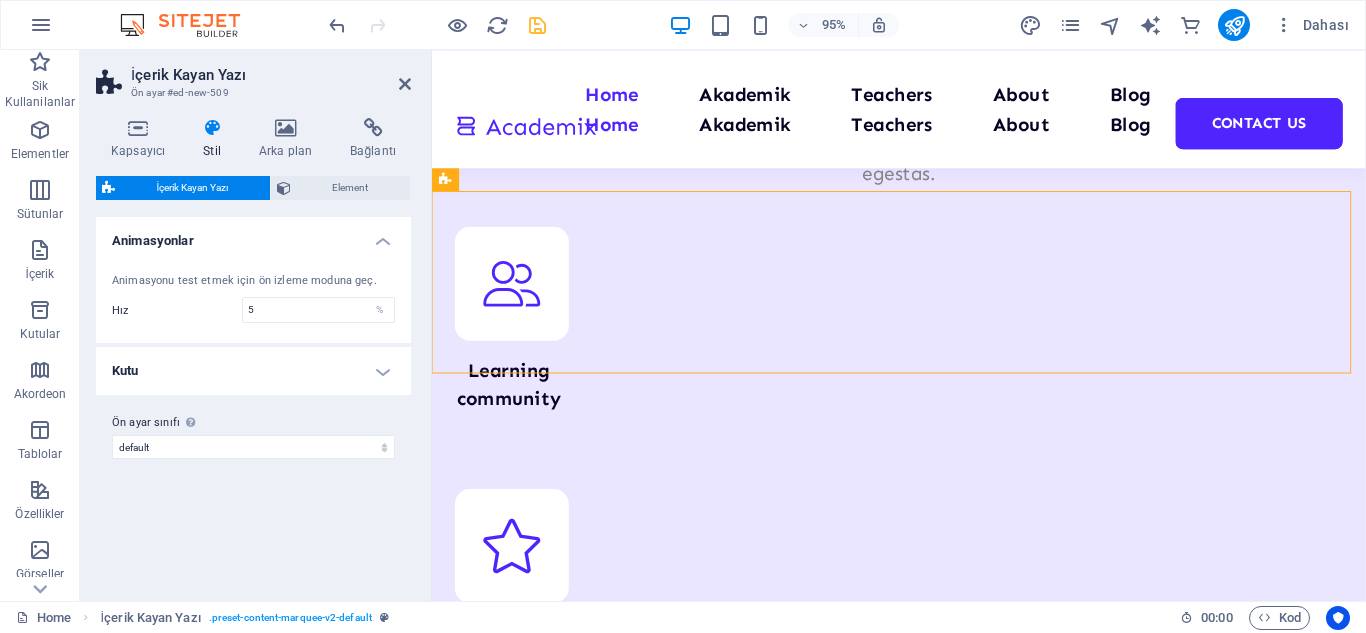 click on "Animasyonu test etmek için ön izleme moduna geç. Hız 5 %" at bounding box center (253, 298) 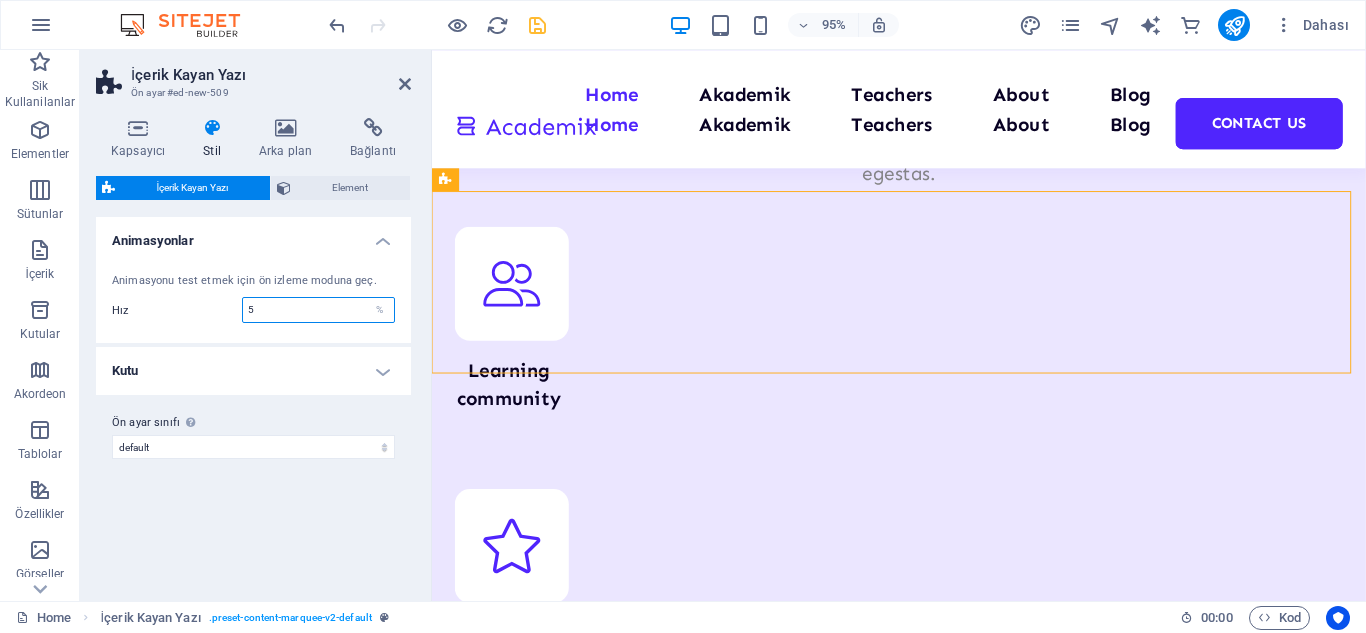 click on "5" at bounding box center [318, 310] 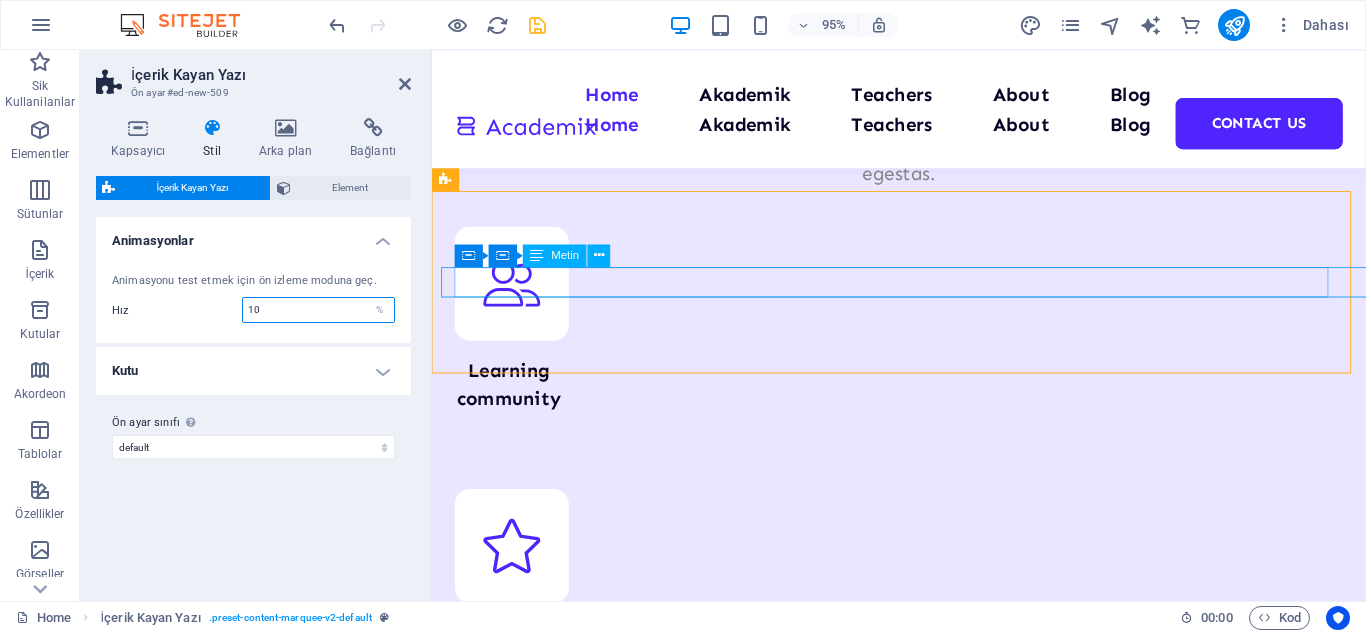 type on "10" 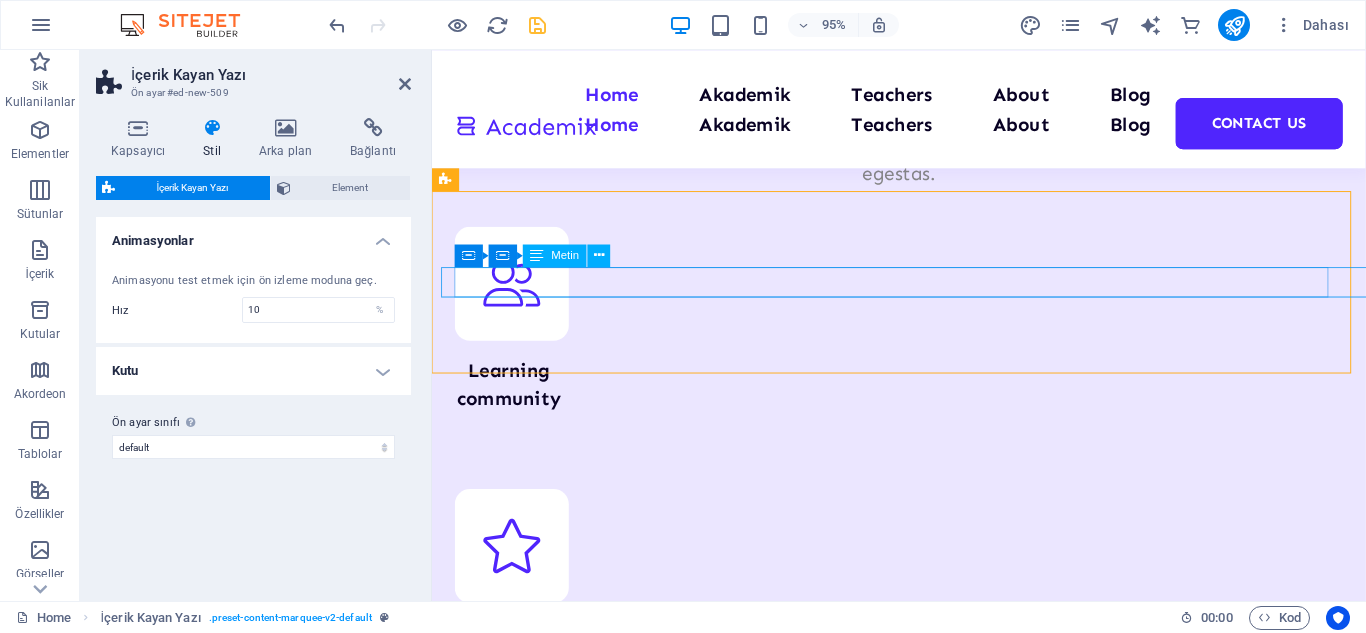 click on "News:  +++ Lorem ipsum dolor sit amet consetetur sadipscing elitr, sed diam nonumy eirmod tempor invidunt ut labore. +++" at bounding box center [1390, 8224] 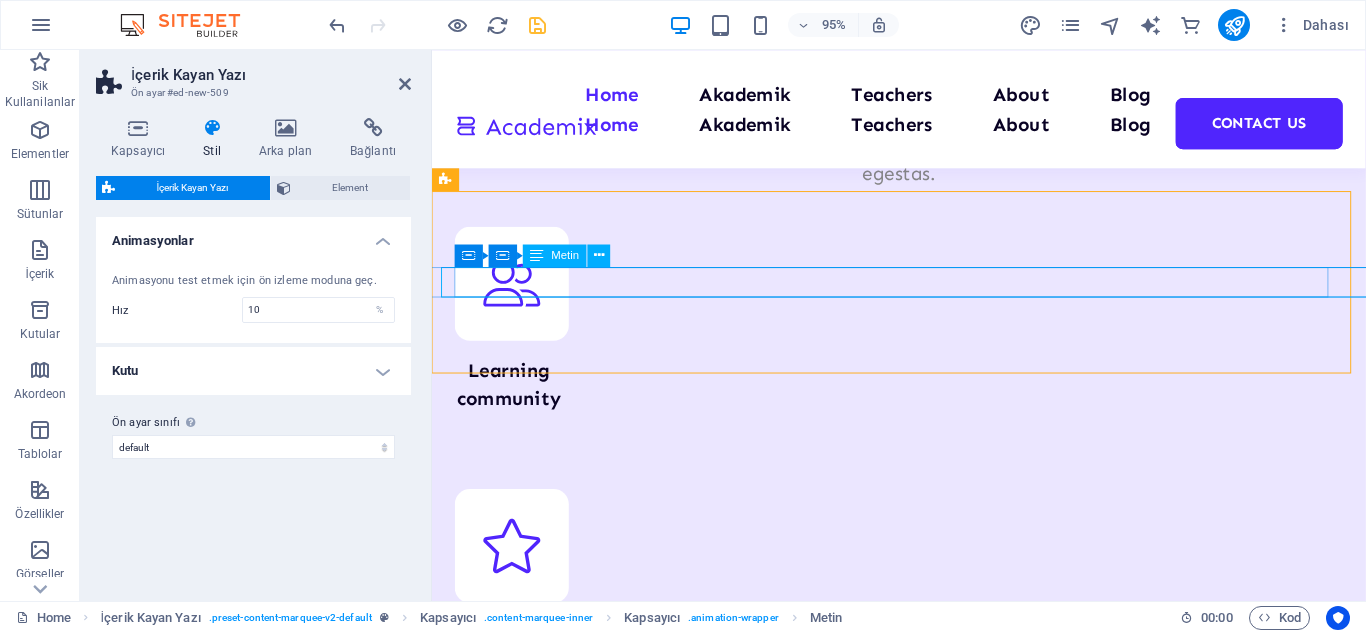 click on "Metin" at bounding box center (555, 255) 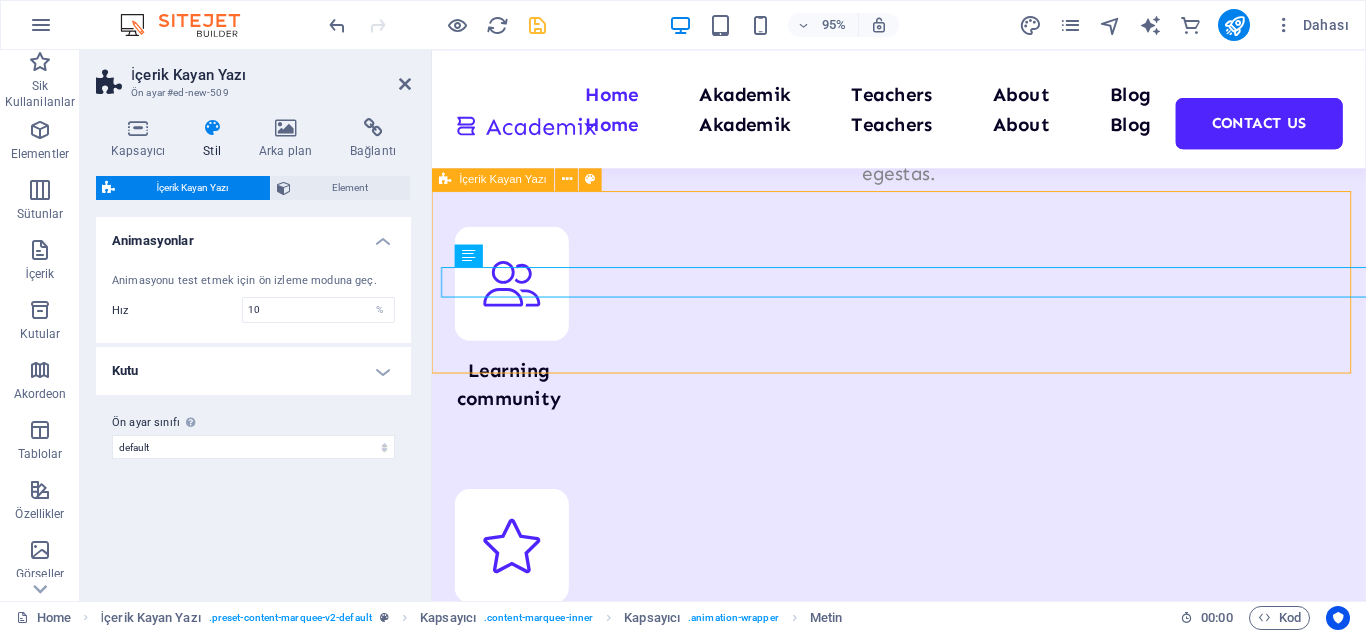click on "İçerik Kayan Yazı" at bounding box center (504, 179) 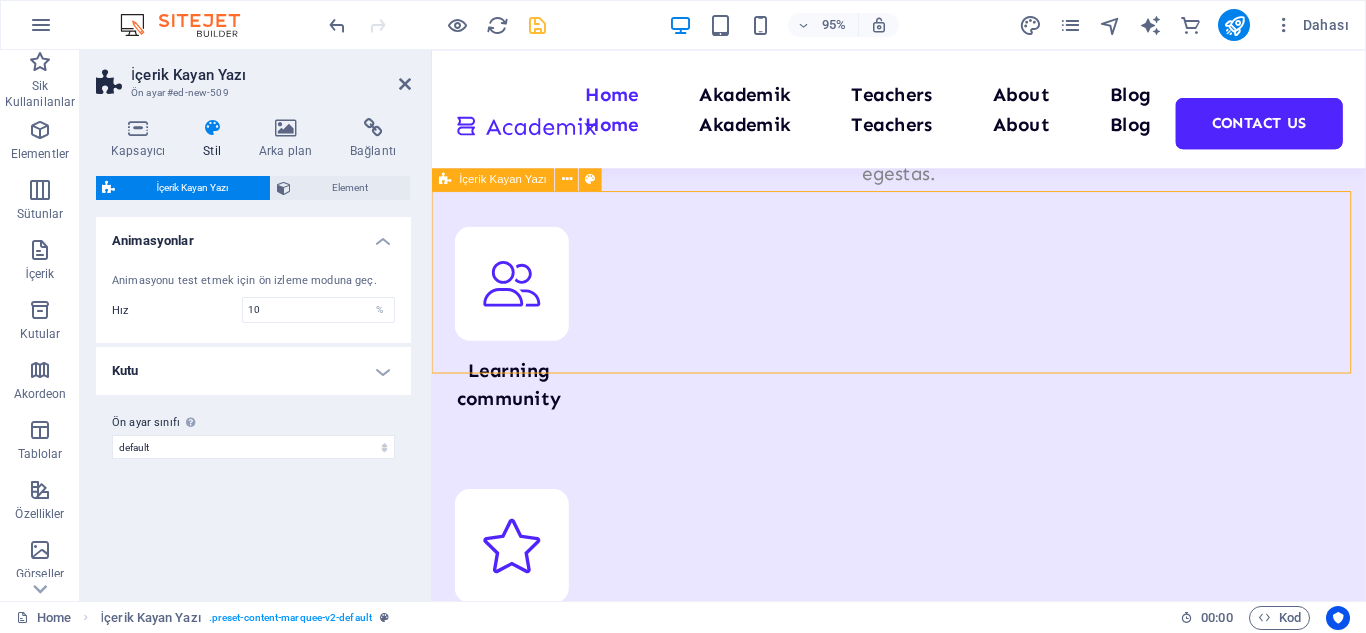 click on "İçerik Kayan Yazı" at bounding box center (504, 179) 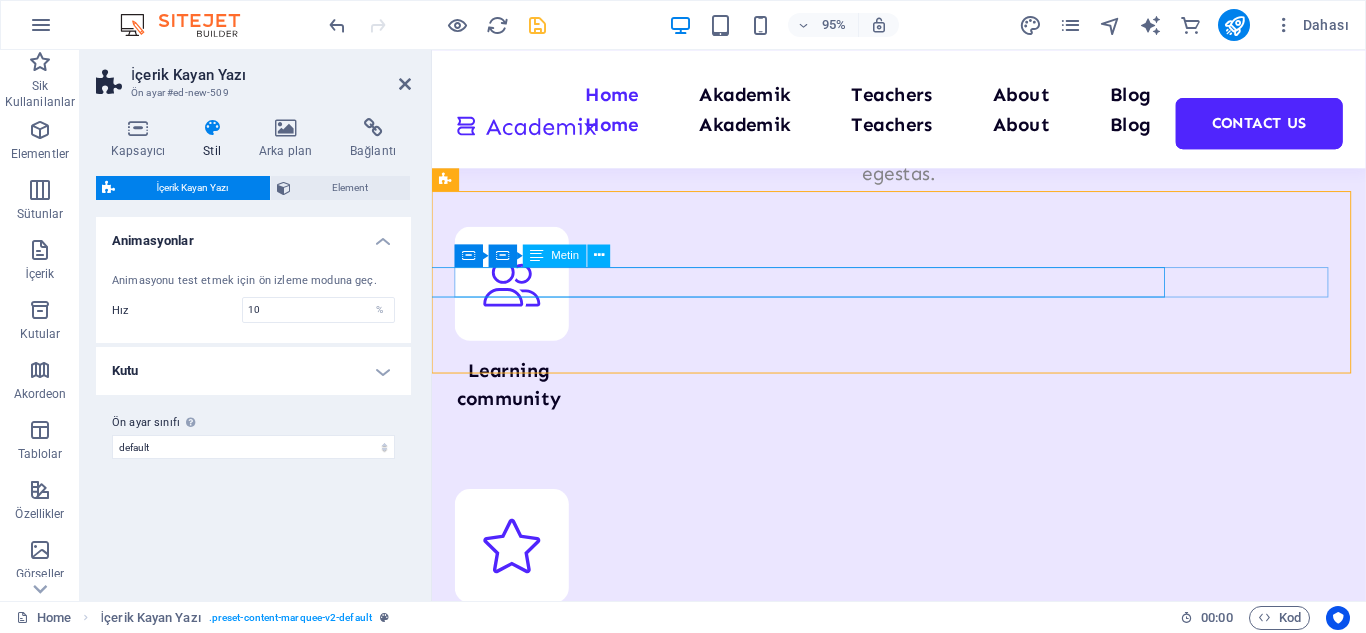 click on "News:  +++ Lorem ipsum dolor sit amet consetetur sadipscing elitr, sed diam nonumy eirmod tempor invidunt ut labore. +++" at bounding box center (1390, 8224) 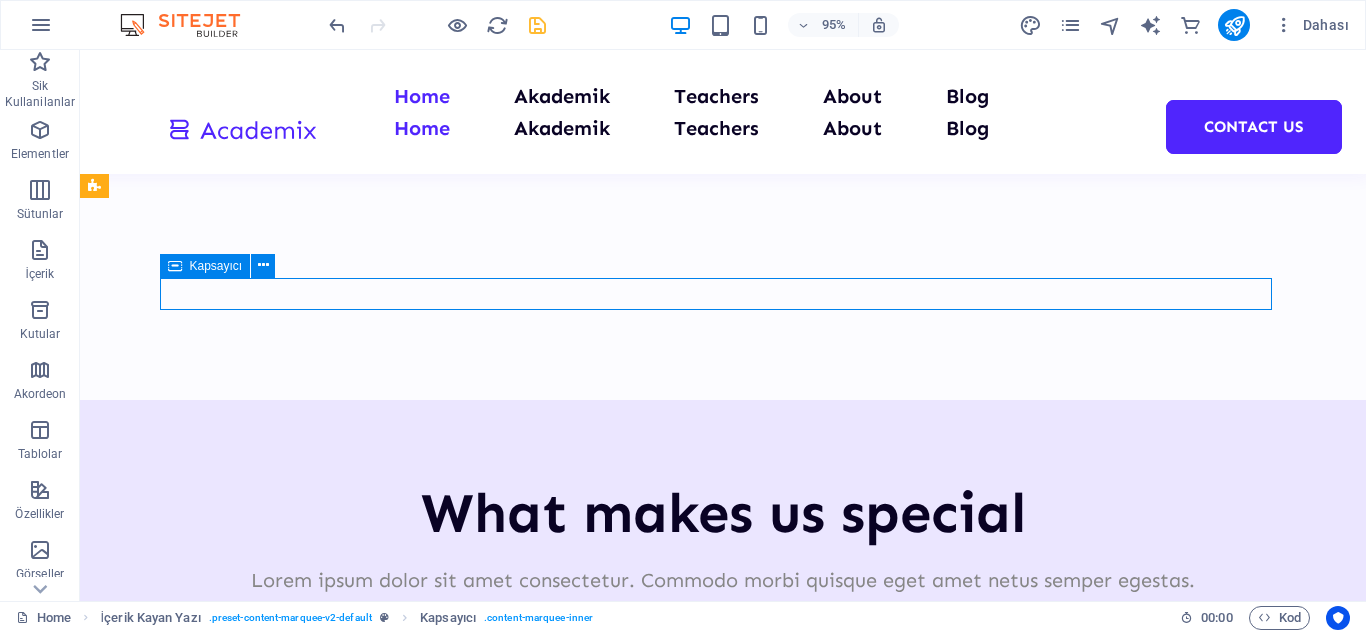 scroll, scrollTop: 8158, scrollLeft: 0, axis: vertical 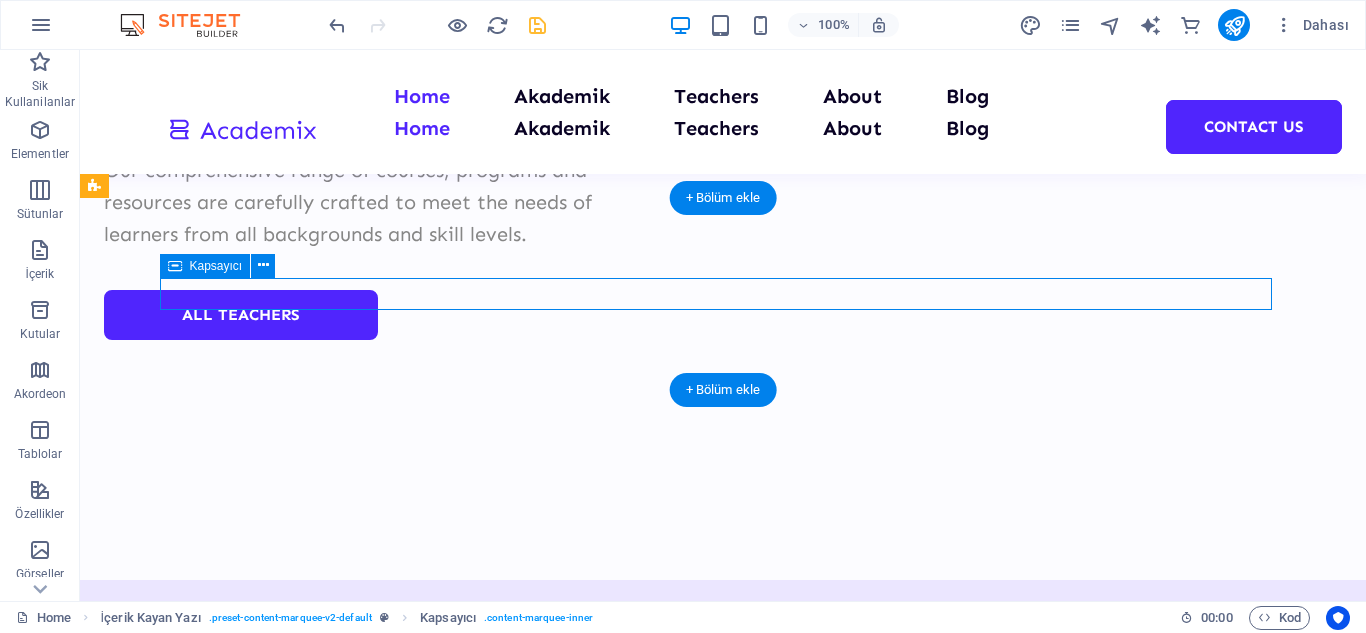 drag, startPoint x: 784, startPoint y: 288, endPoint x: 564, endPoint y: 293, distance: 220.05681 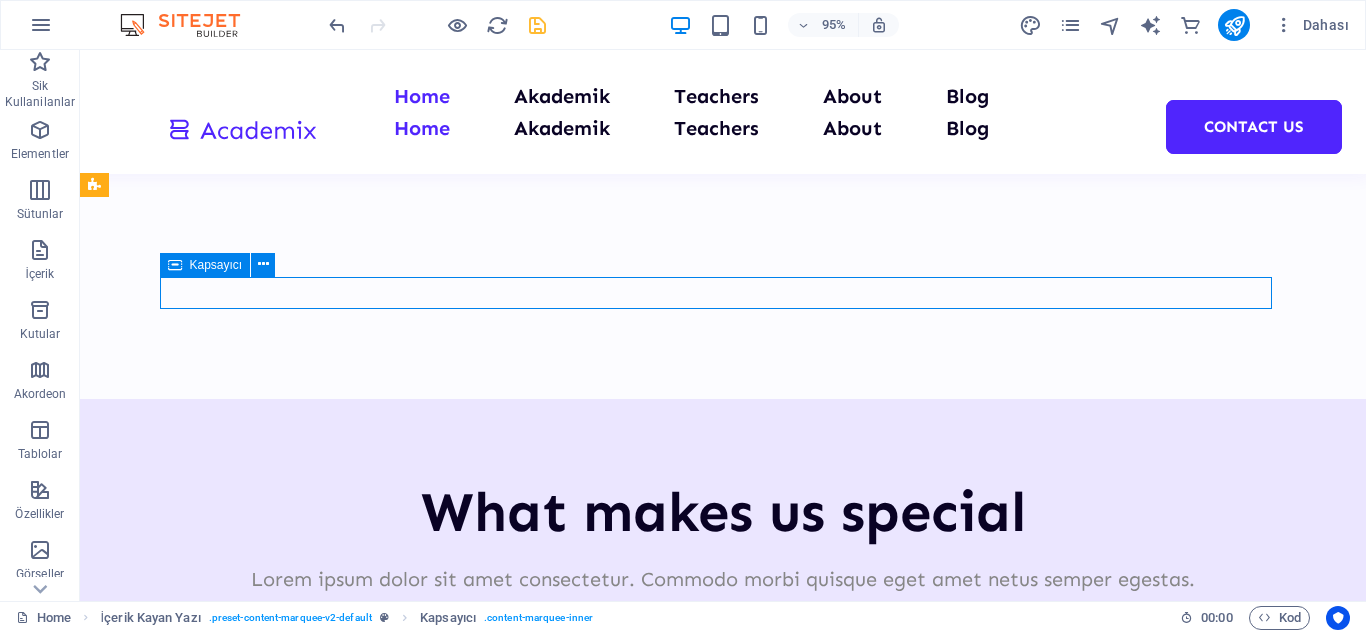 scroll, scrollTop: 8159, scrollLeft: 0, axis: vertical 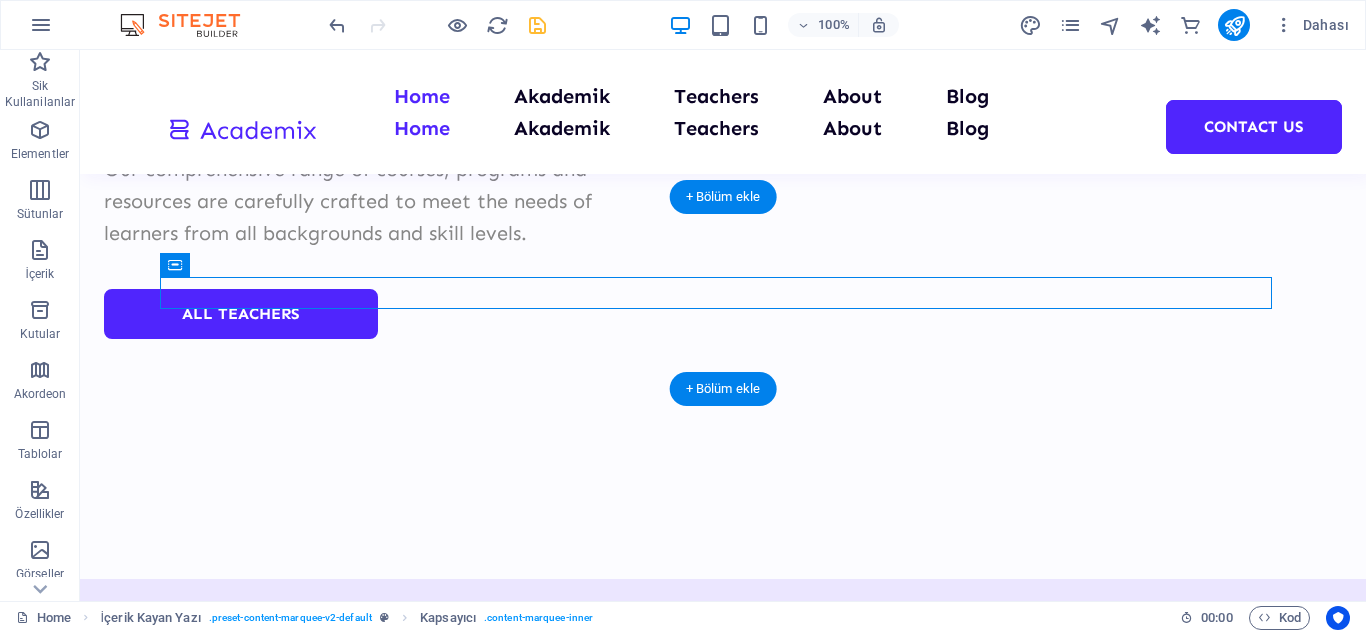 drag, startPoint x: 256, startPoint y: 292, endPoint x: 1096, endPoint y: 313, distance: 840.26245 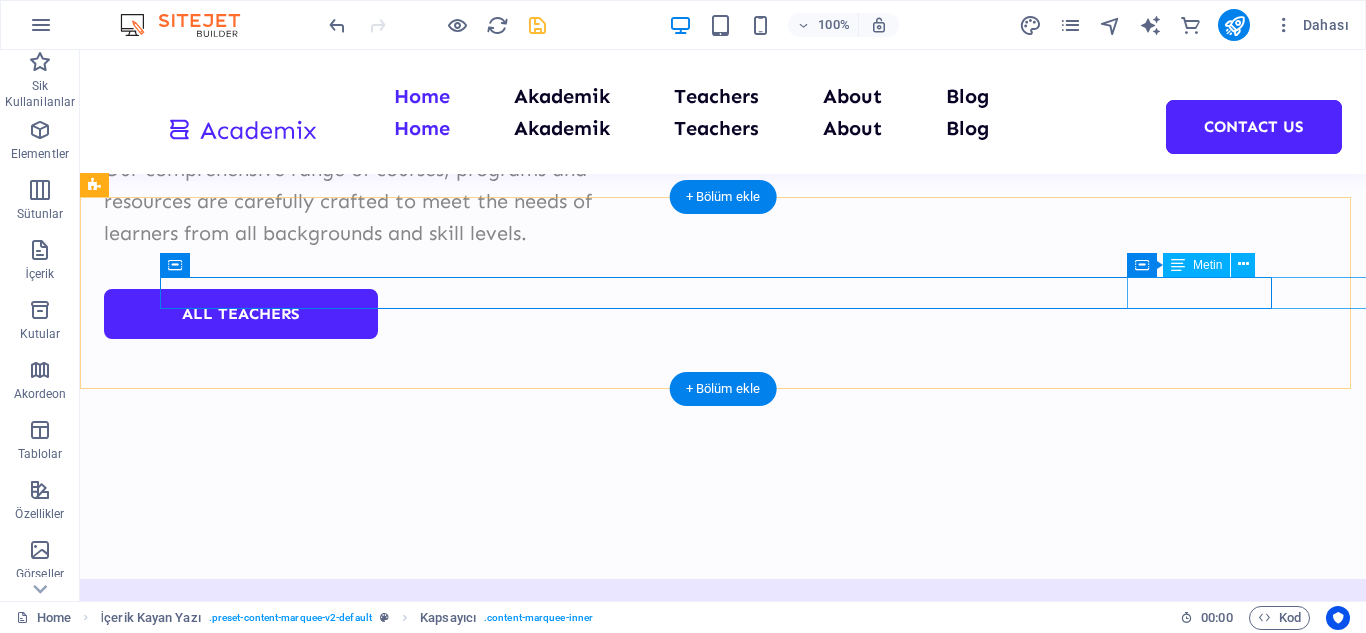 click on "News:  +++ Lorem ipsum dolor sit amet consetetur sadipscing elitr, sed diam nonumy eirmod tempor invidunt ut labore. +++" at bounding box center [1274, 8927] 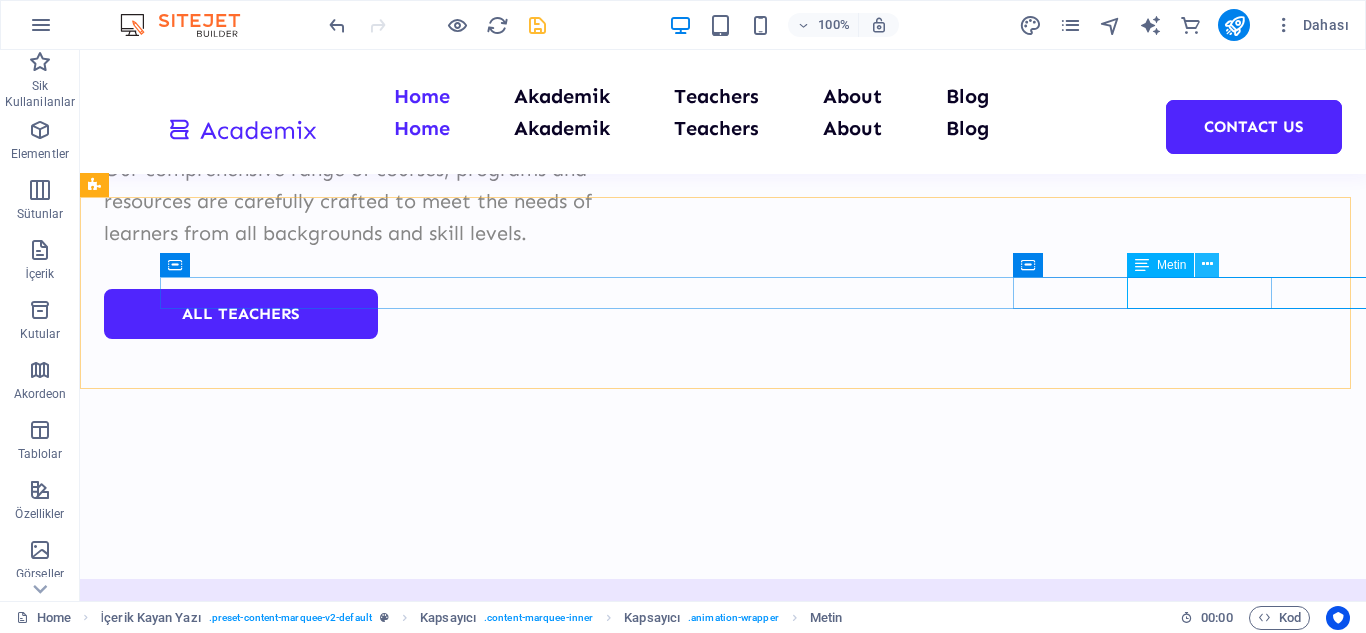 click at bounding box center (1207, 264) 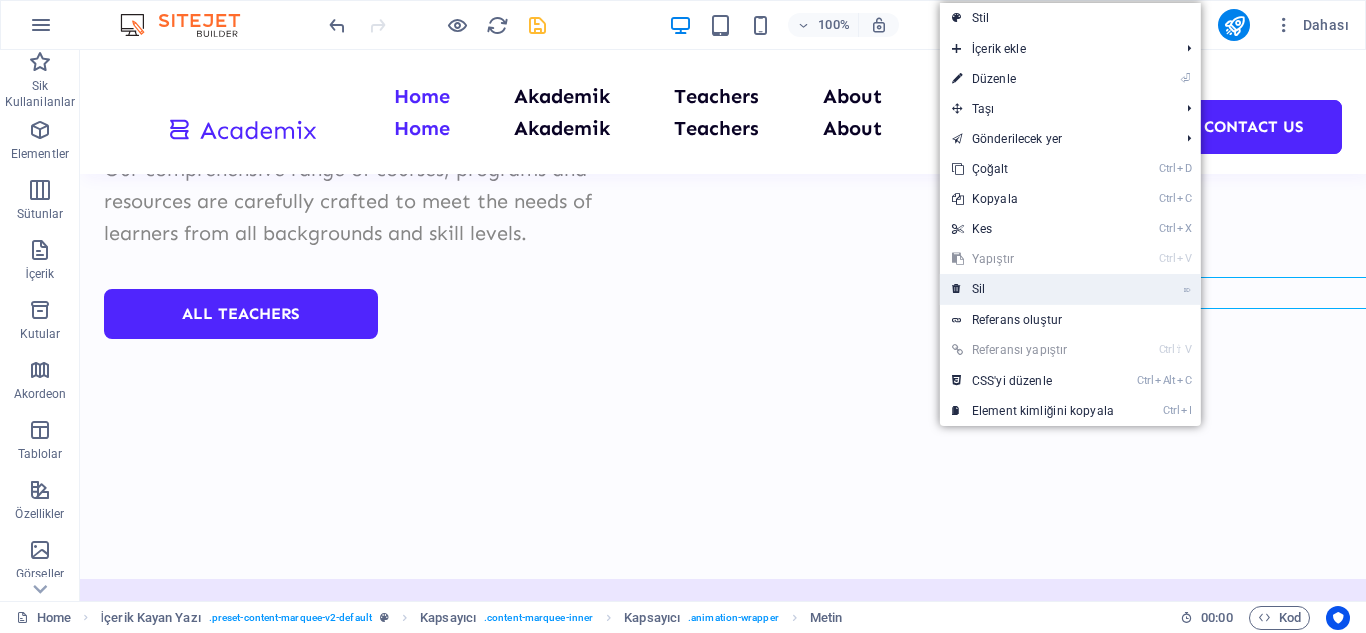click on "⌦  Sil" at bounding box center [1033, 289] 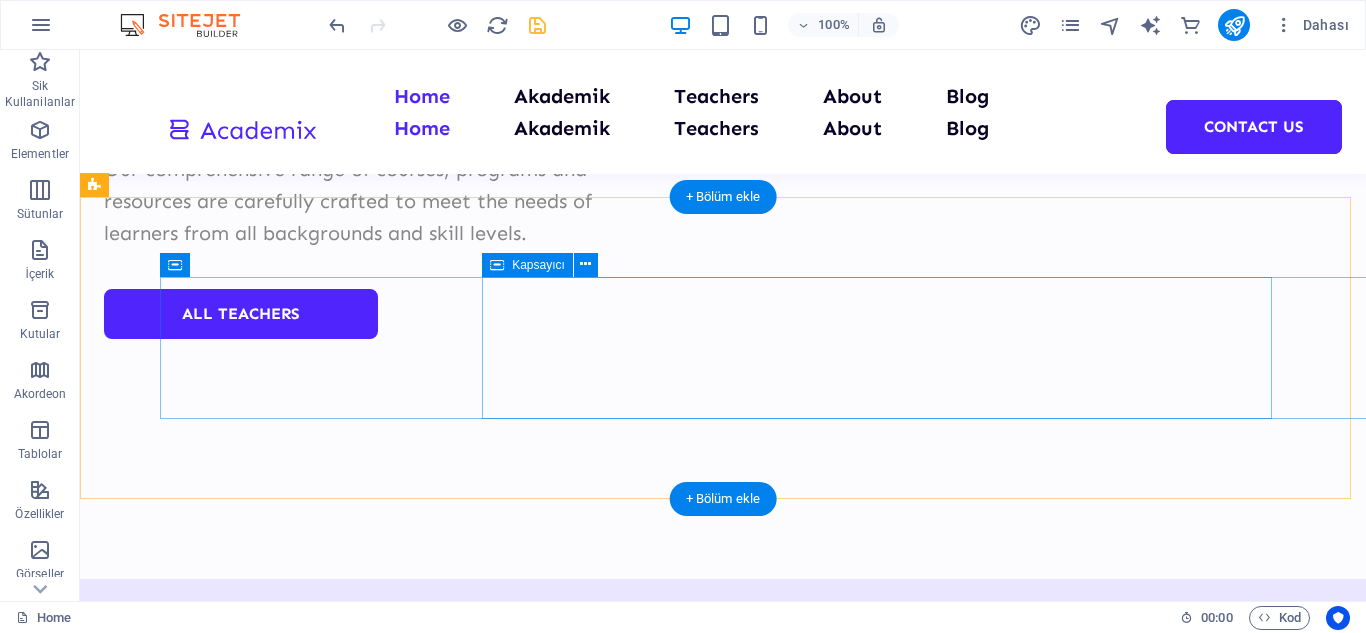 click on "İçeriği buraya bırak veya  Element ekle  Panoyu yapıştır" at bounding box center [1273, 8982] 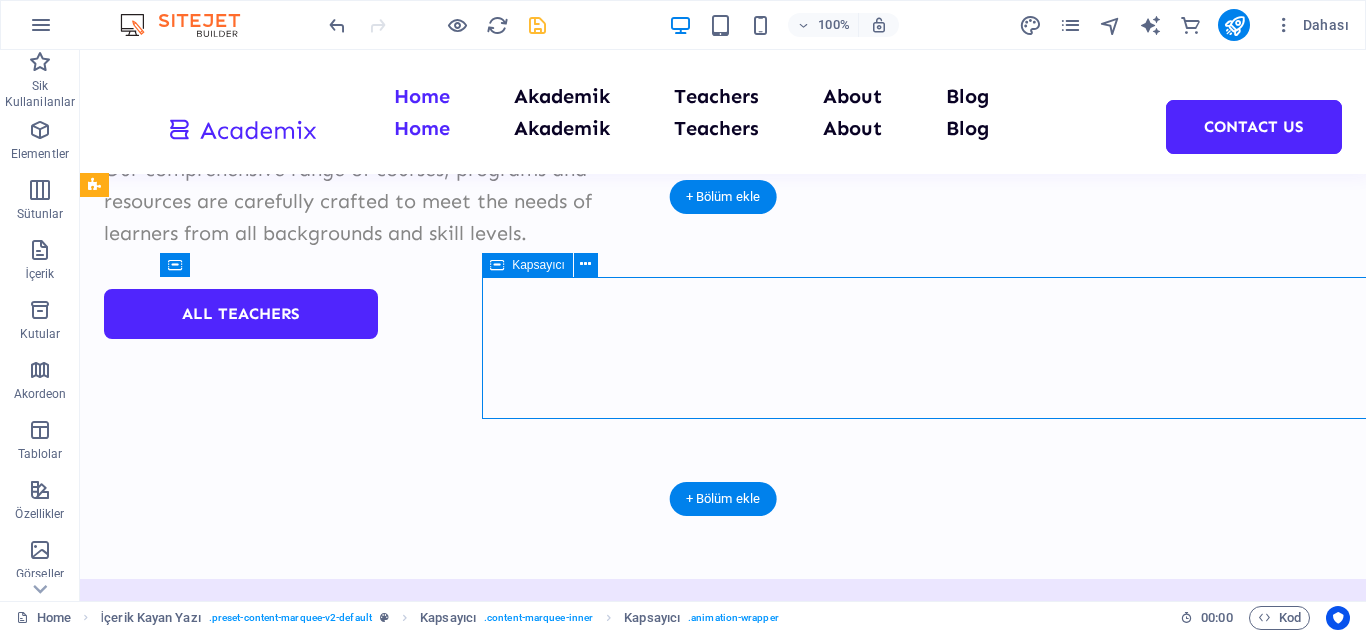 click on "İçeriği buraya bırak veya  Element ekle  Panoyu yapıştır" at bounding box center (1279, 8982) 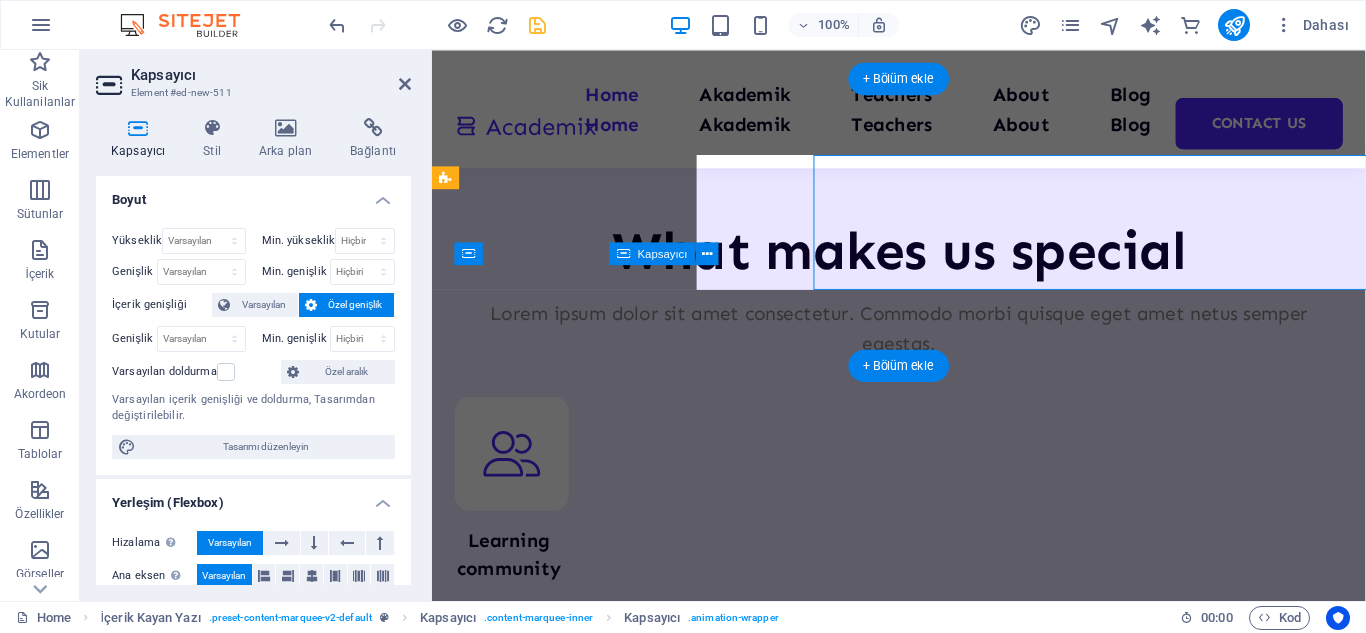 scroll, scrollTop: 8340, scrollLeft: 0, axis: vertical 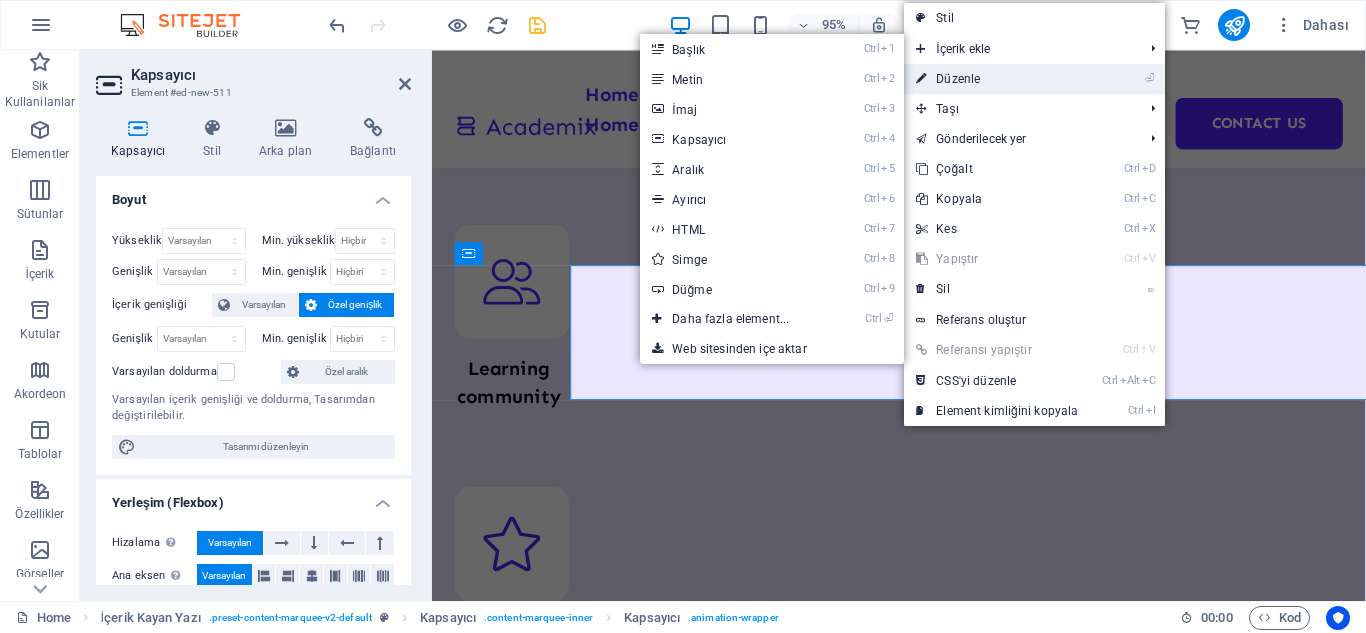 click on "⏎  Düzenle" at bounding box center [997, 79] 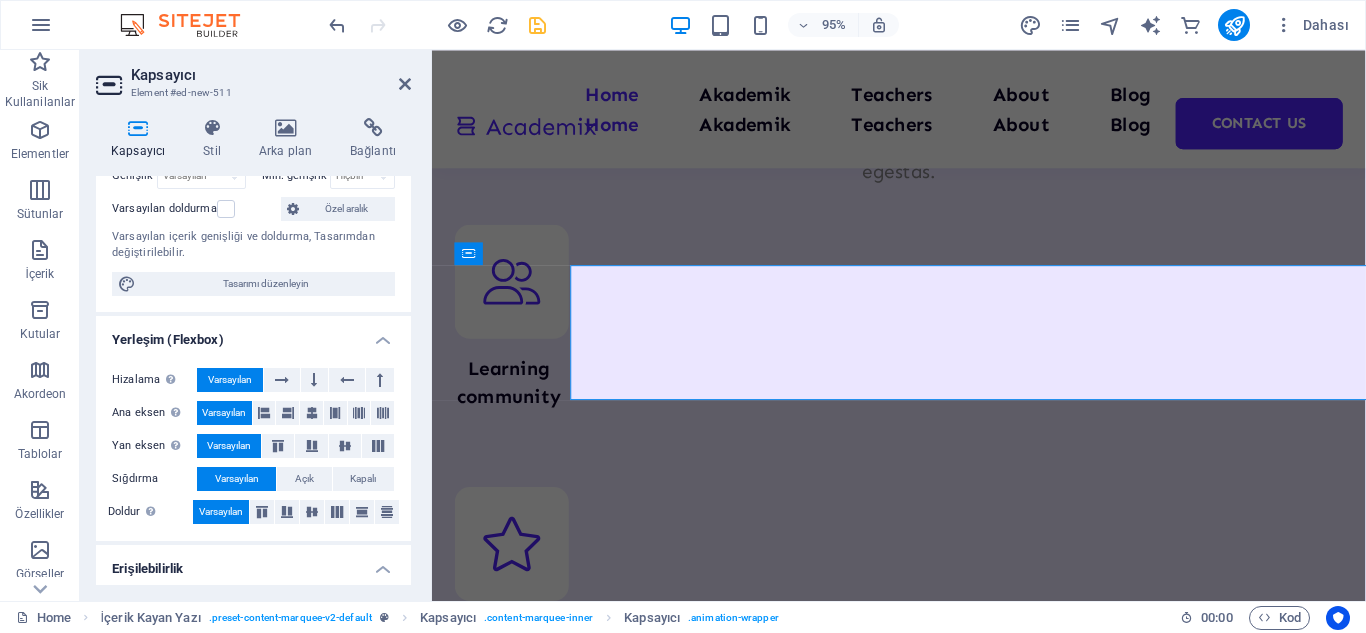 scroll, scrollTop: 200, scrollLeft: 0, axis: vertical 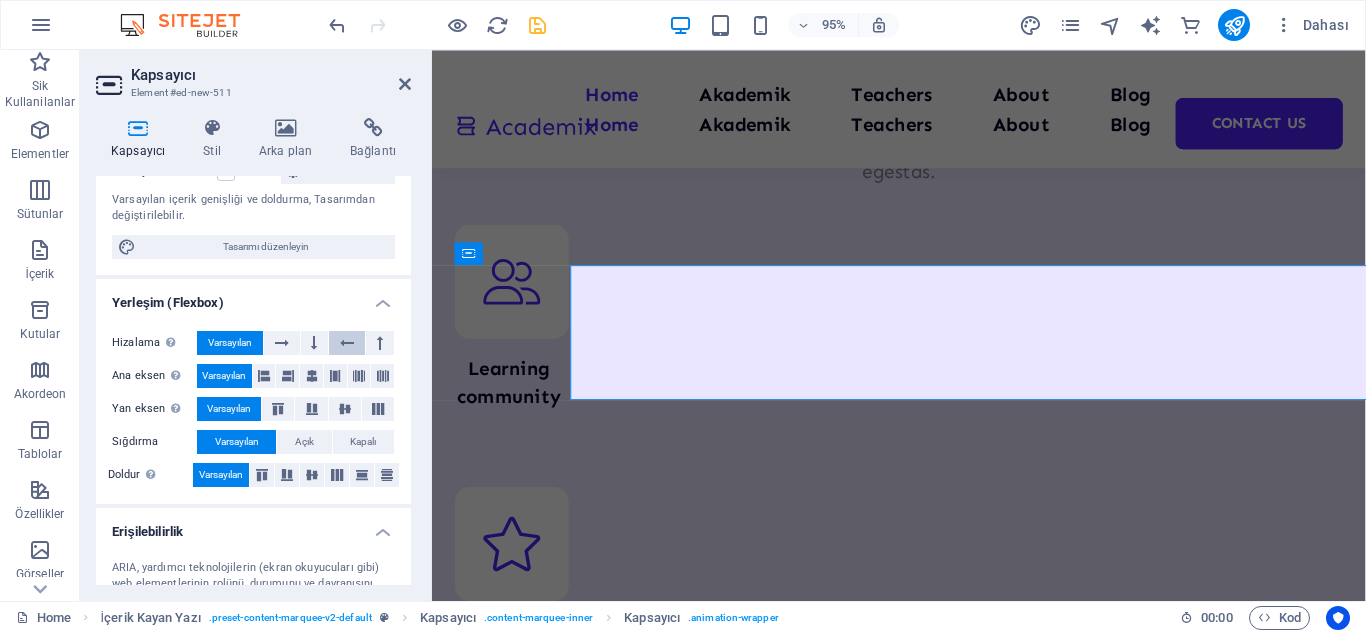 click at bounding box center [347, 343] 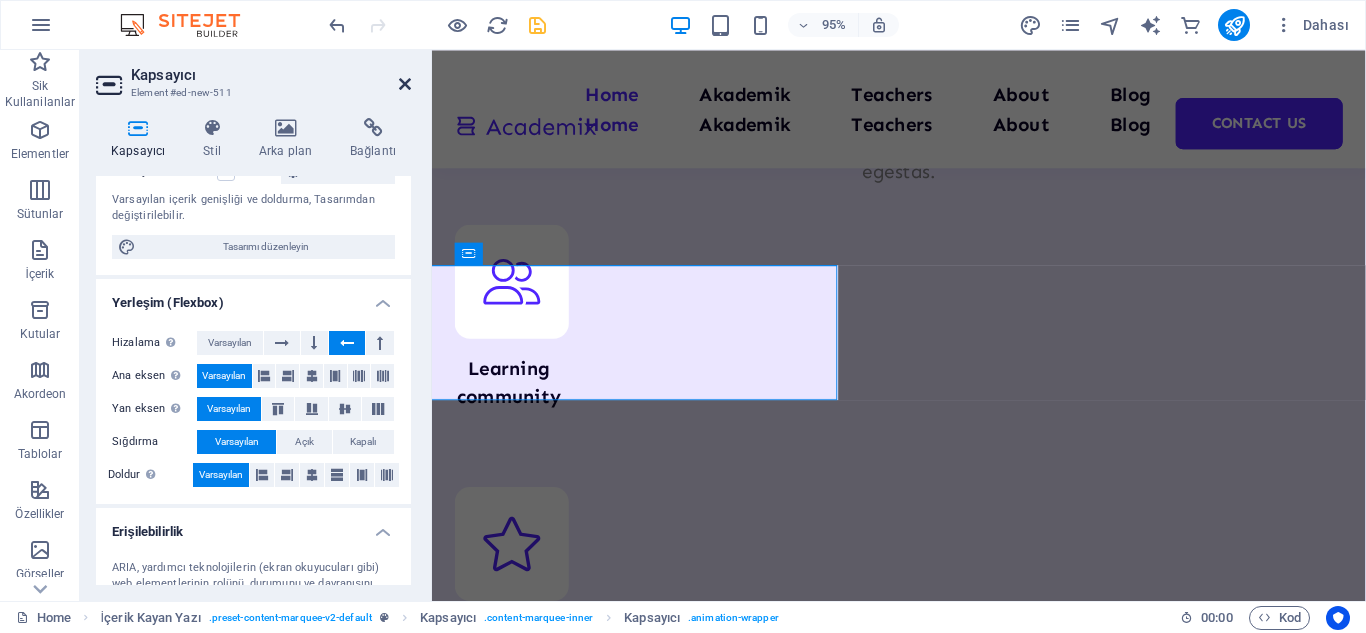 drag, startPoint x: 398, startPoint y: 82, endPoint x: 318, endPoint y: 31, distance: 94.873604 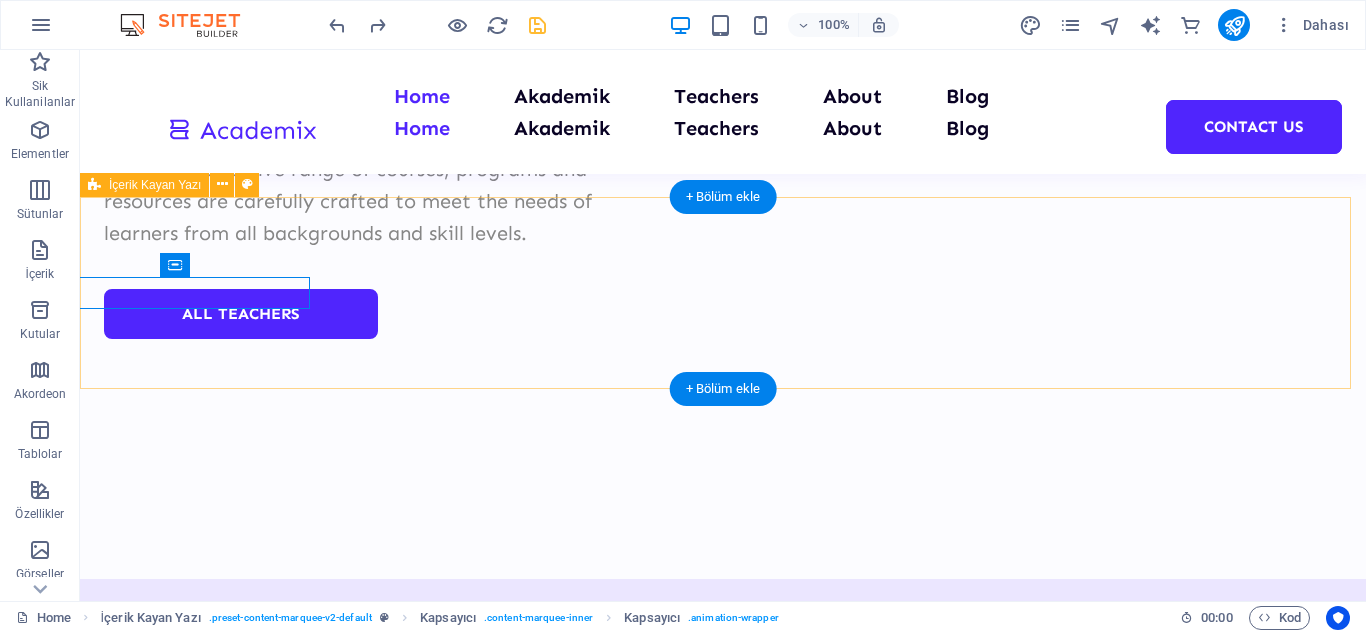 scroll, scrollTop: 8137, scrollLeft: 0, axis: vertical 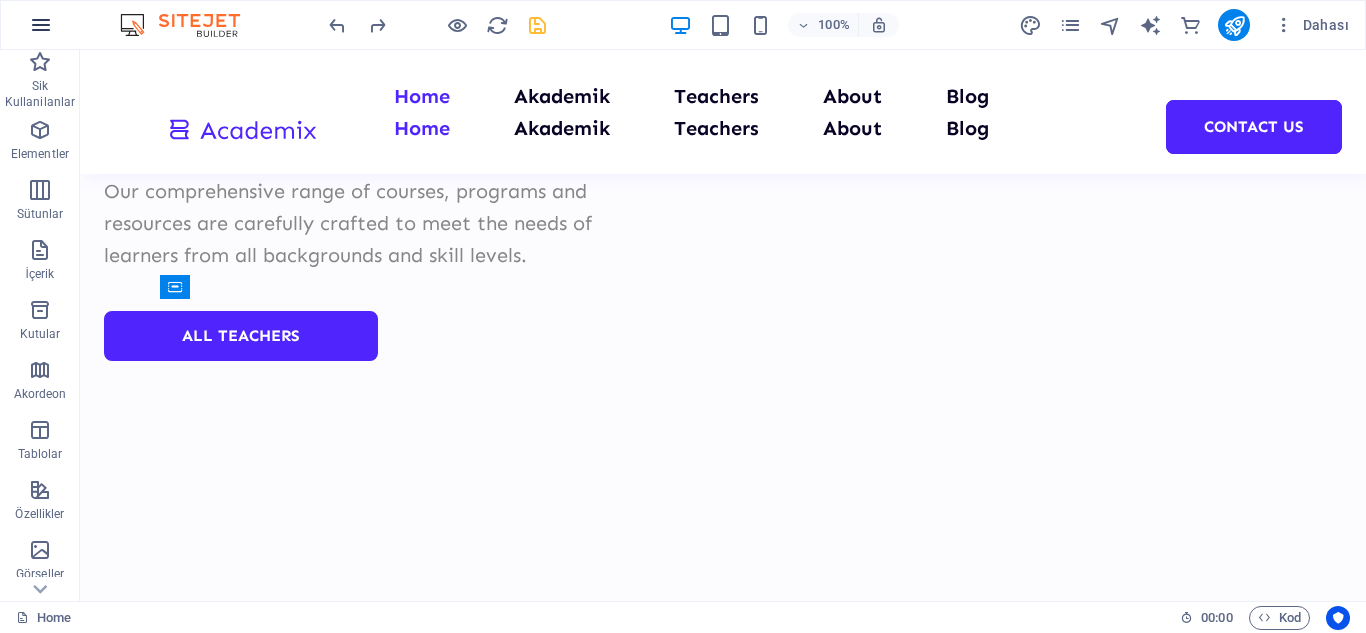 click at bounding box center [41, 25] 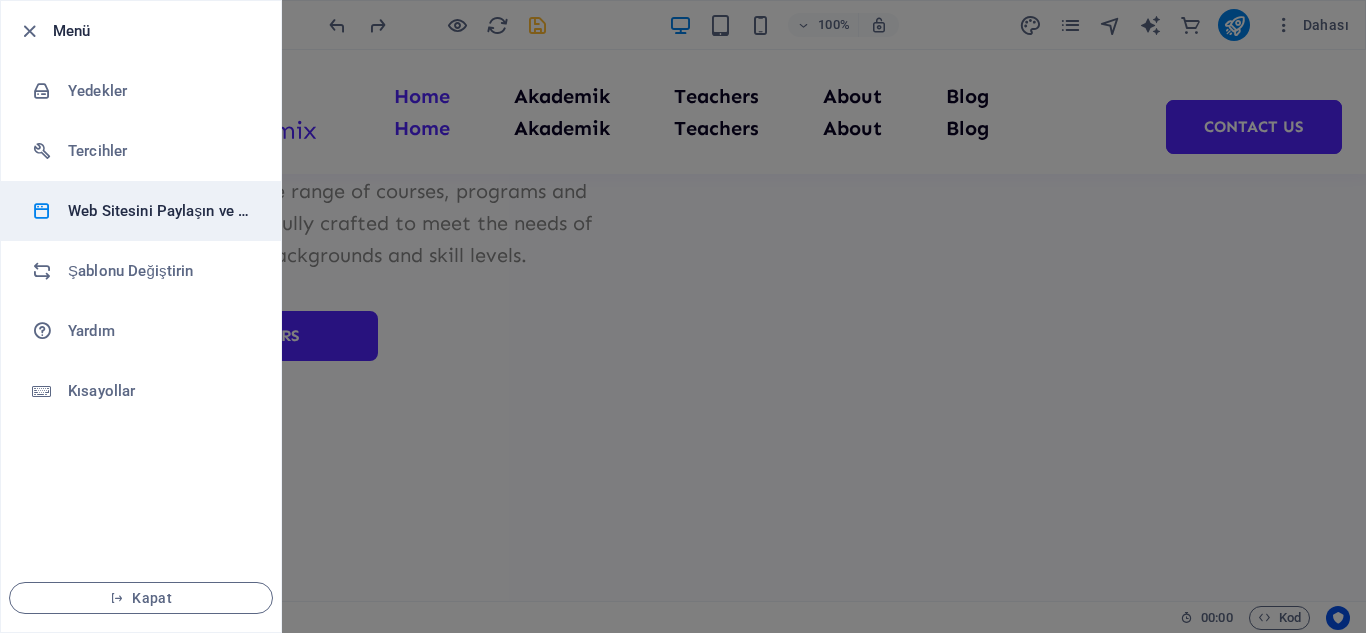 click on "Web Sitesini Paylaşın ve Kopyalayın" at bounding box center (160, 211) 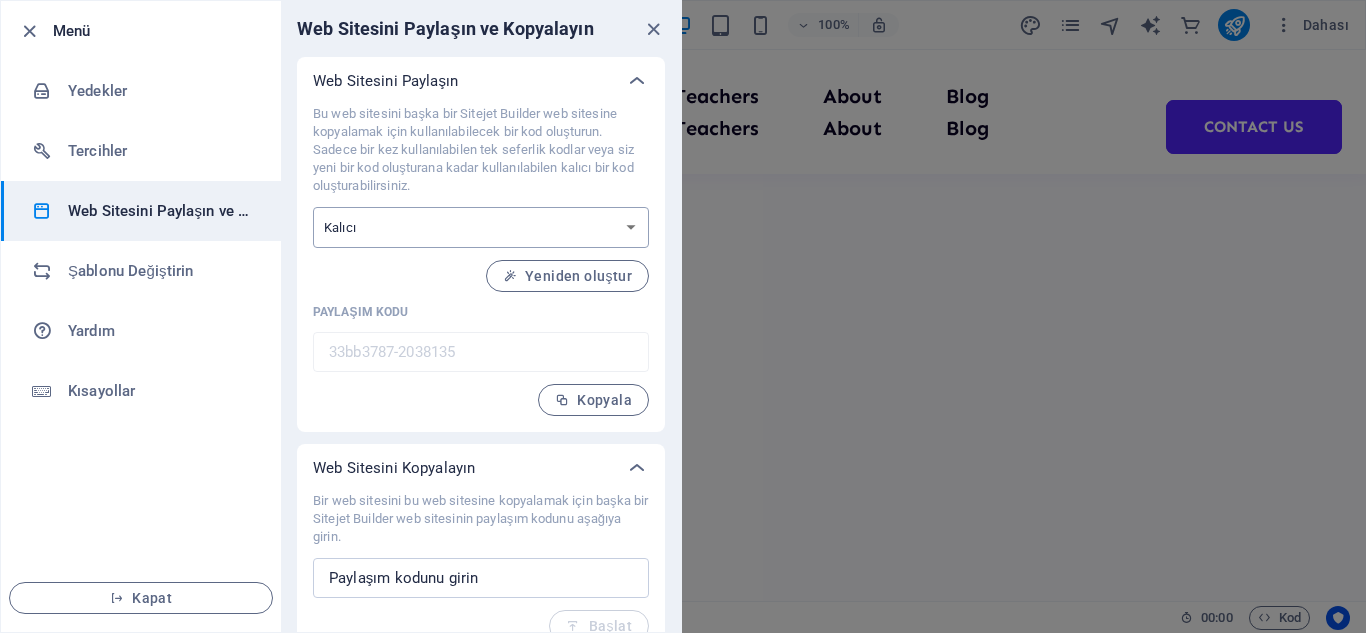 click on "Tek seferlik Kalıcı" at bounding box center (481, 227) 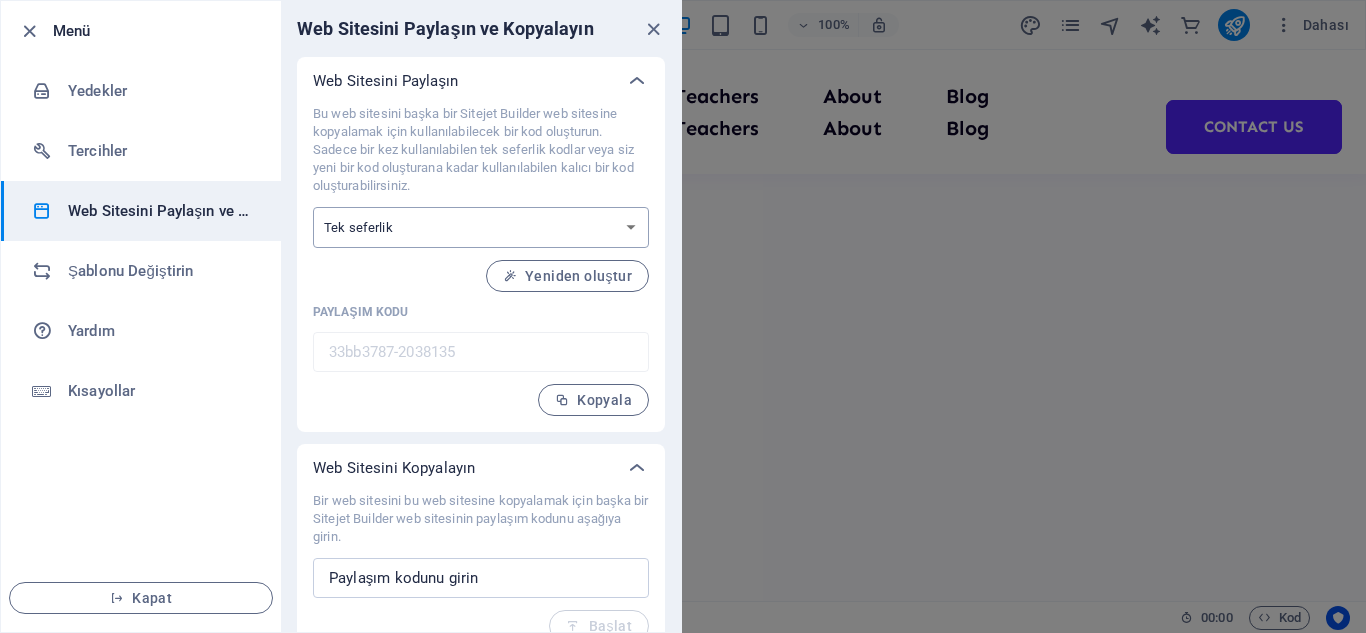 click on "Tek seferlik Kalıcı" at bounding box center [481, 227] 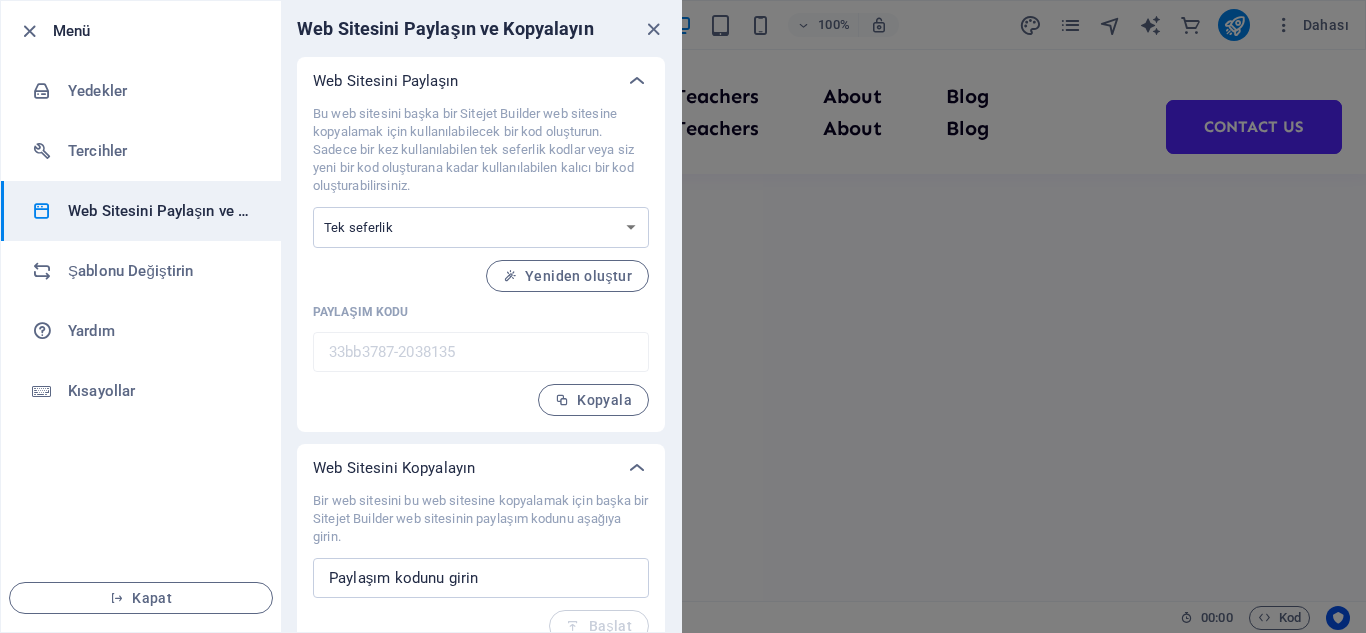 type 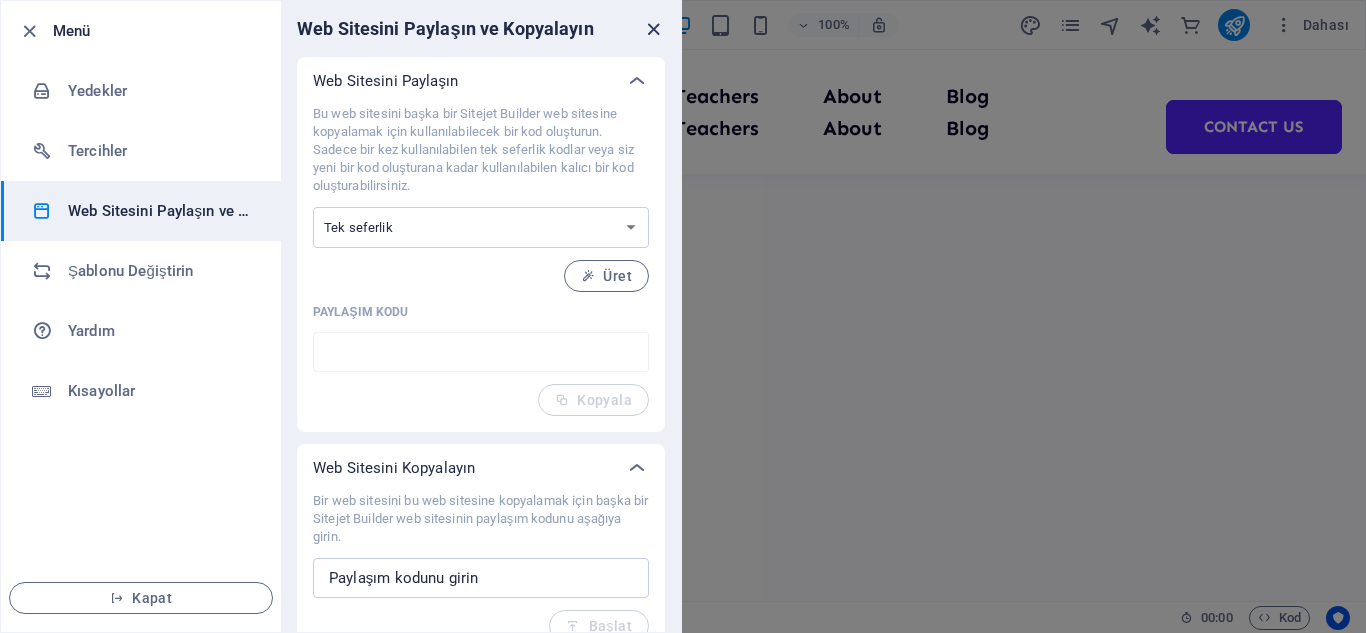 click at bounding box center (653, 29) 